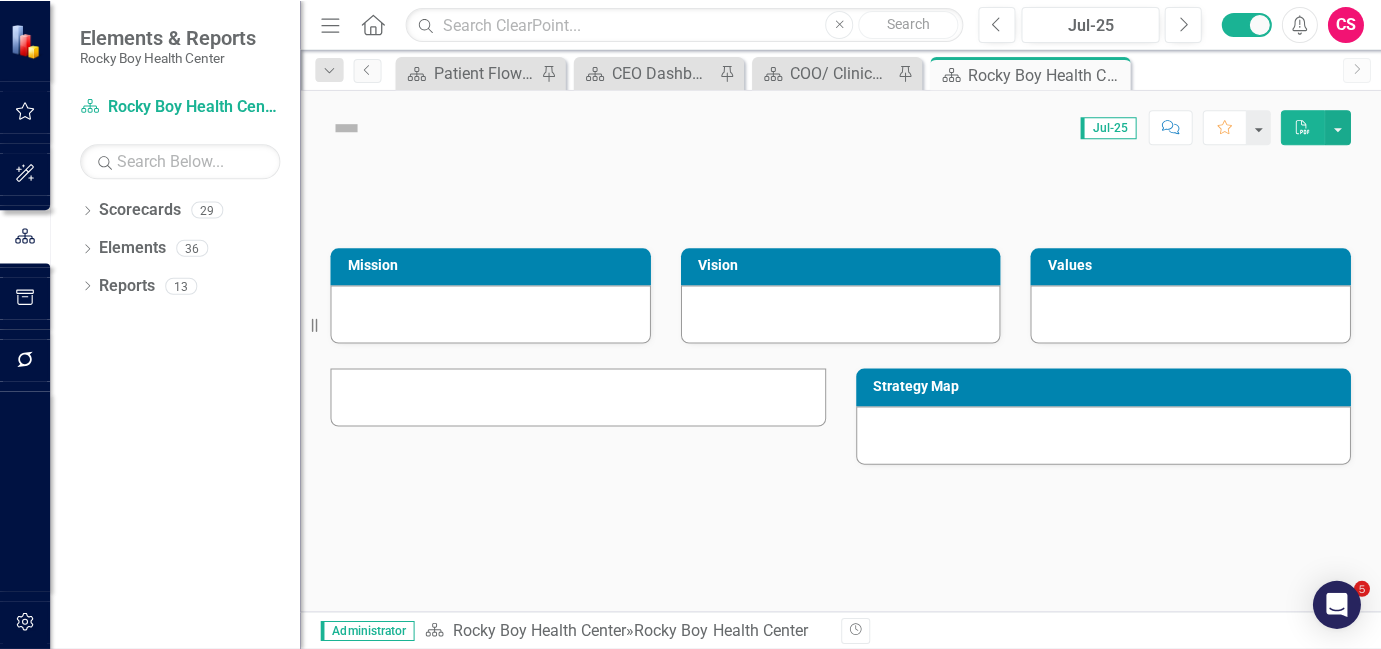 scroll, scrollTop: 0, scrollLeft: 0, axis: both 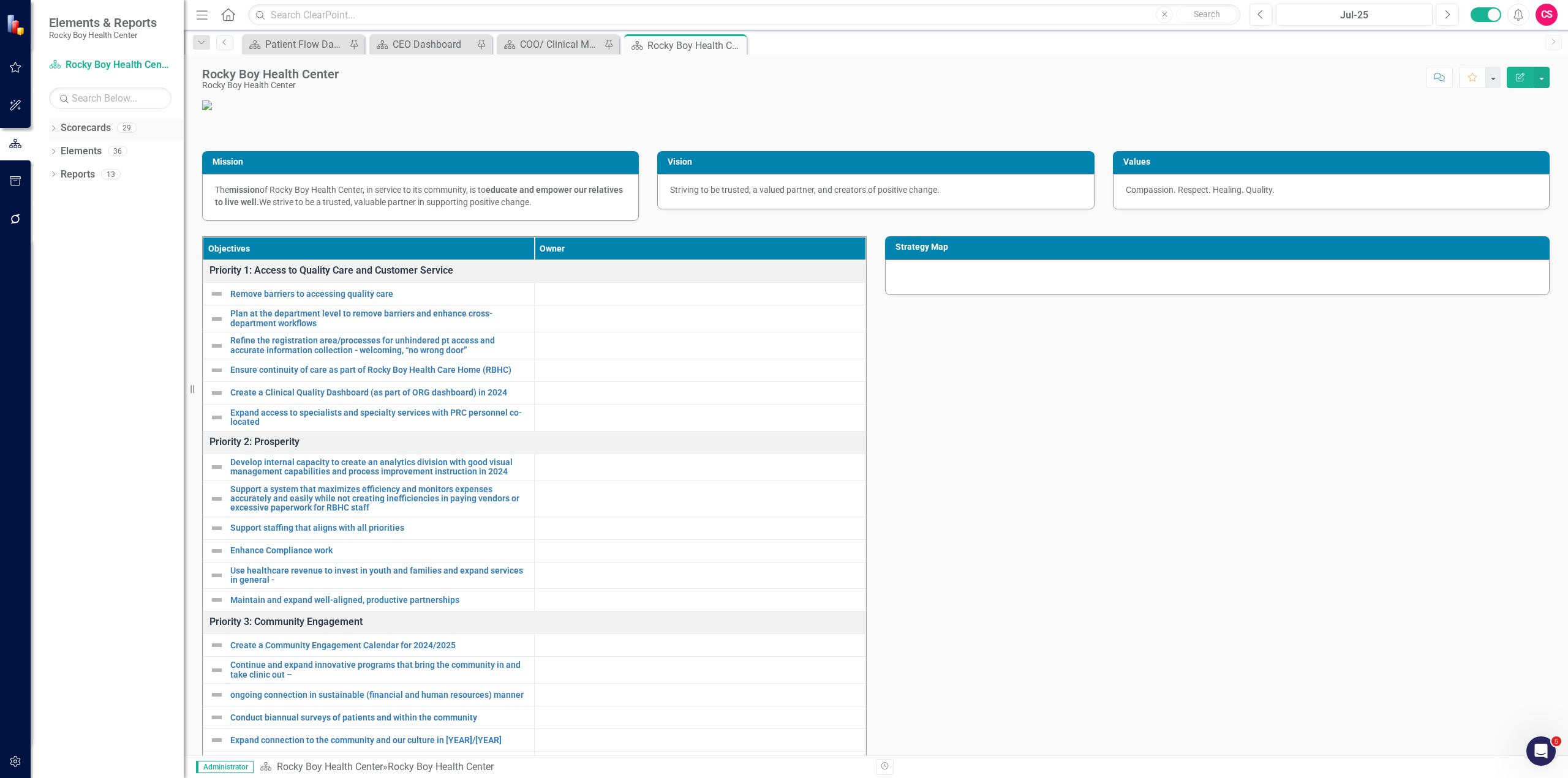 click on "Dropdown" 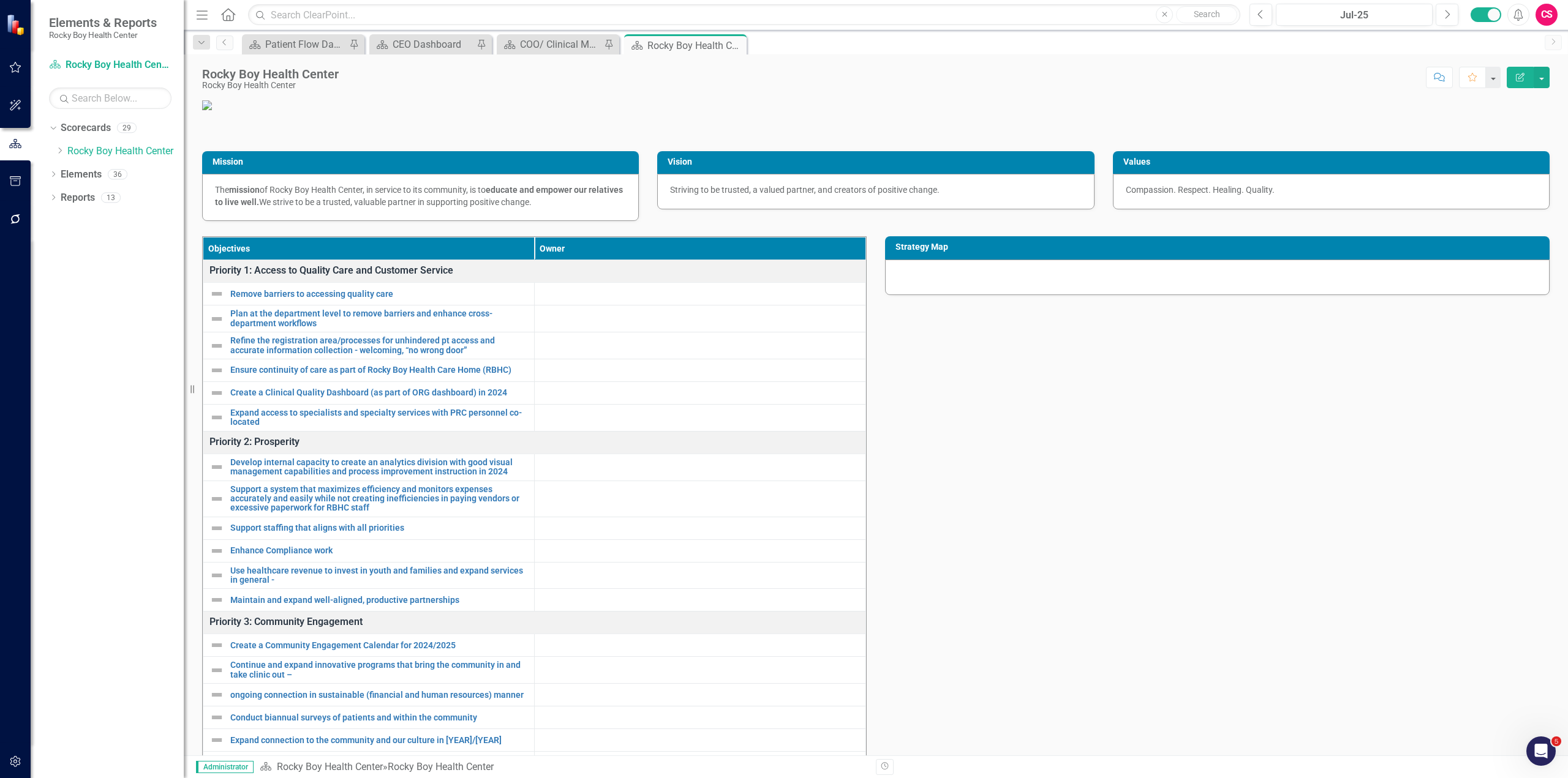 click on "Dropdown Scorecards 29 Dropdown Rocky Boy Health Center Dropdown Visits Behavioral Health CAM Dental DM EMS Lab/Imaging MAT Medical Optometry PHN RN RPh Specialty Transportation UC Wellness Operations Annual Trends Billing Pharmacist GPRA Dropdown IPCMH IPCMH - Gray IPCMH - Blue IPCMH - Orange IPCMH - Green IPCMH - Yellow" at bounding box center (116, 141) 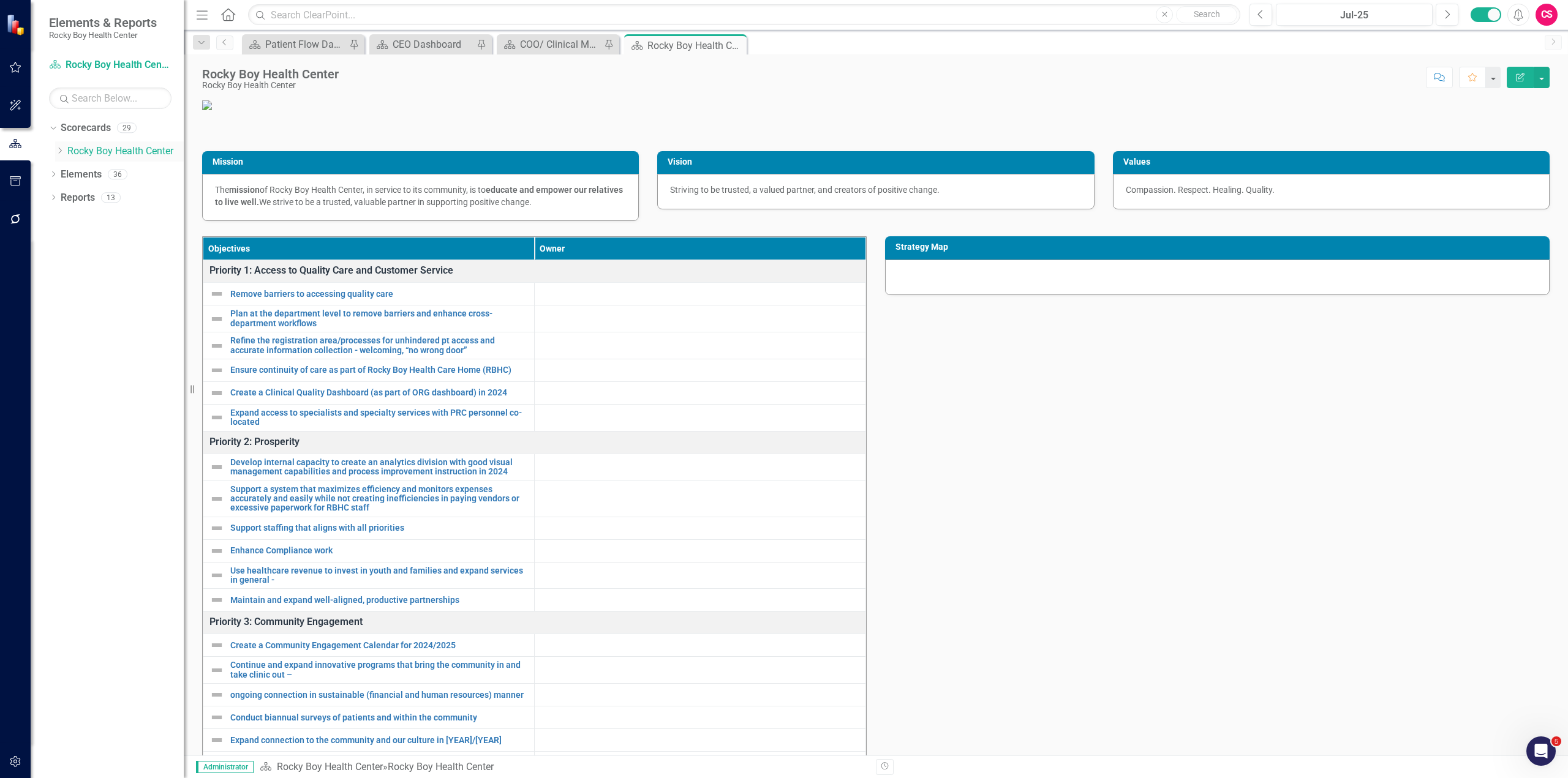 click on "Dropdown" 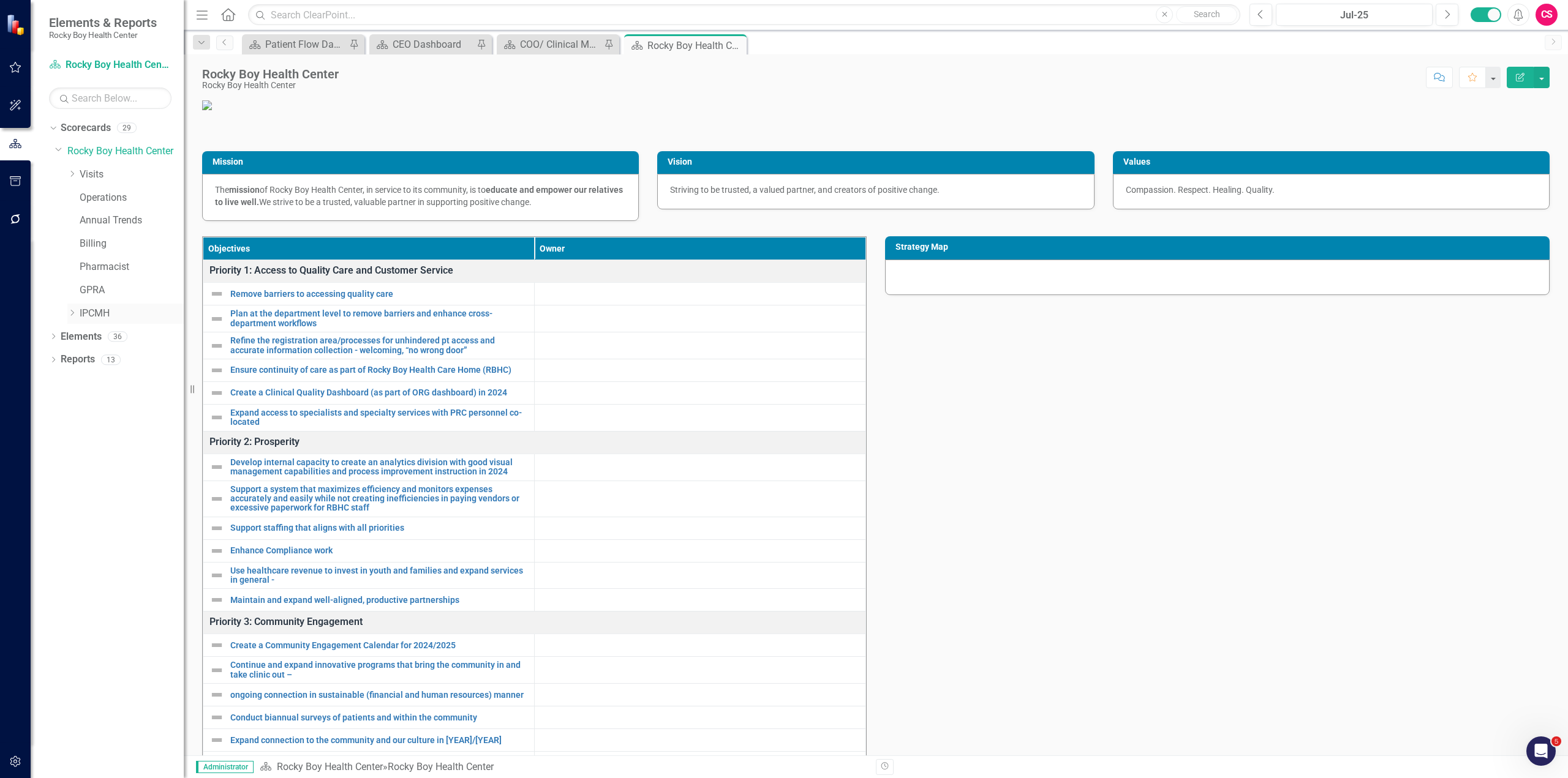 click on "Dropdown" 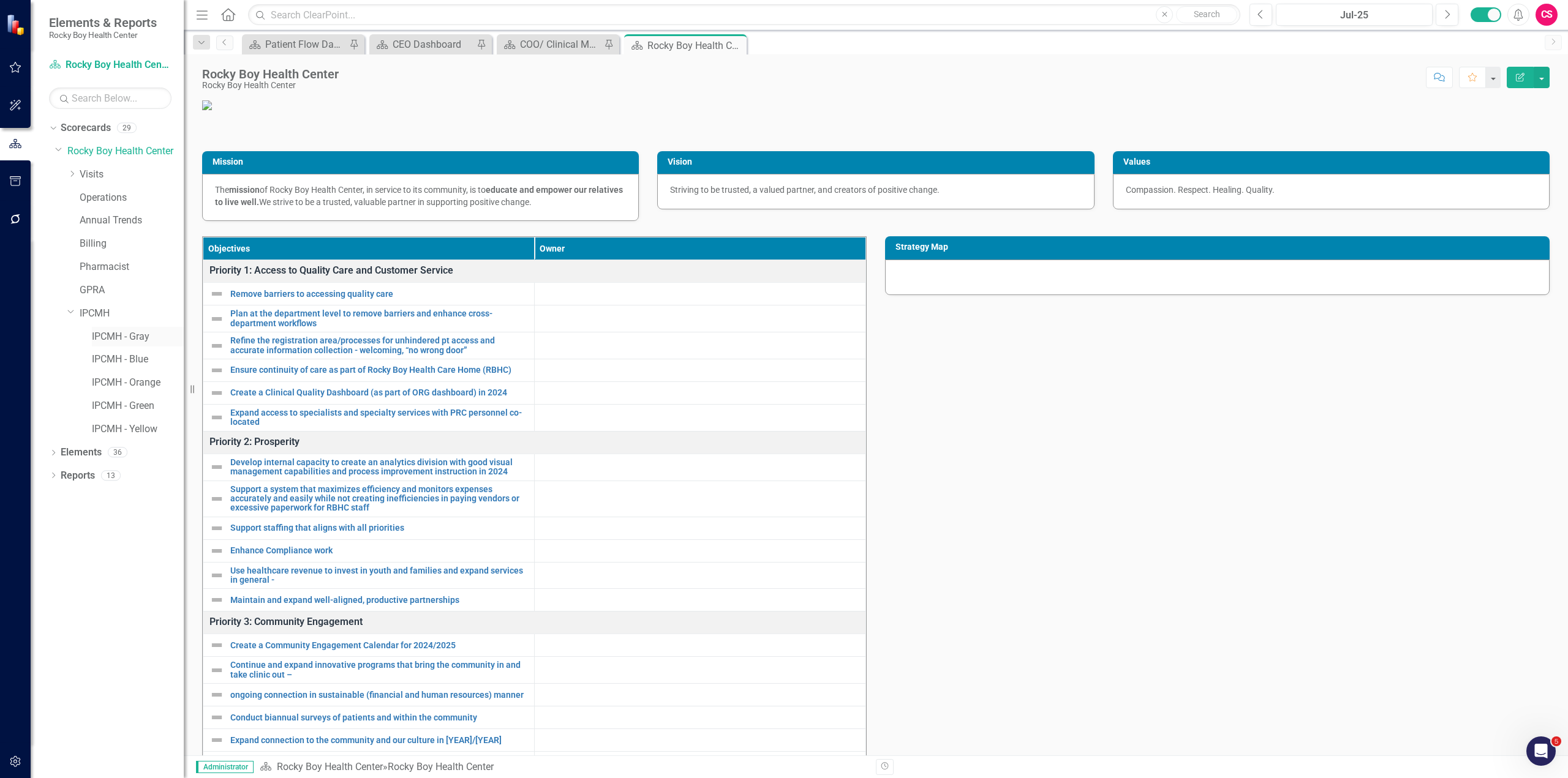 click on "IPCMH - Gray" at bounding box center (138, 337) 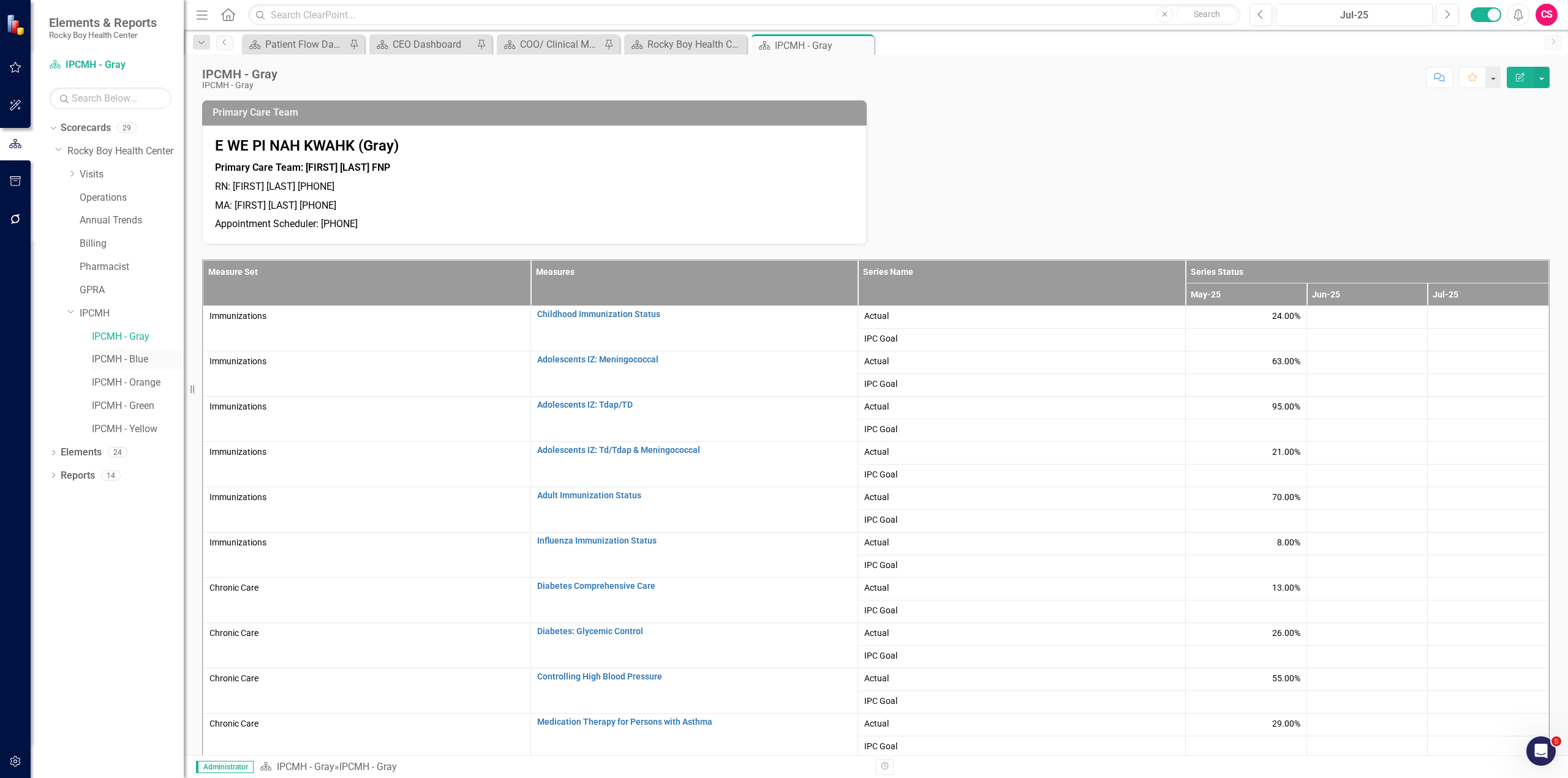 click on "IPCMH - Blue" at bounding box center [138, 359] 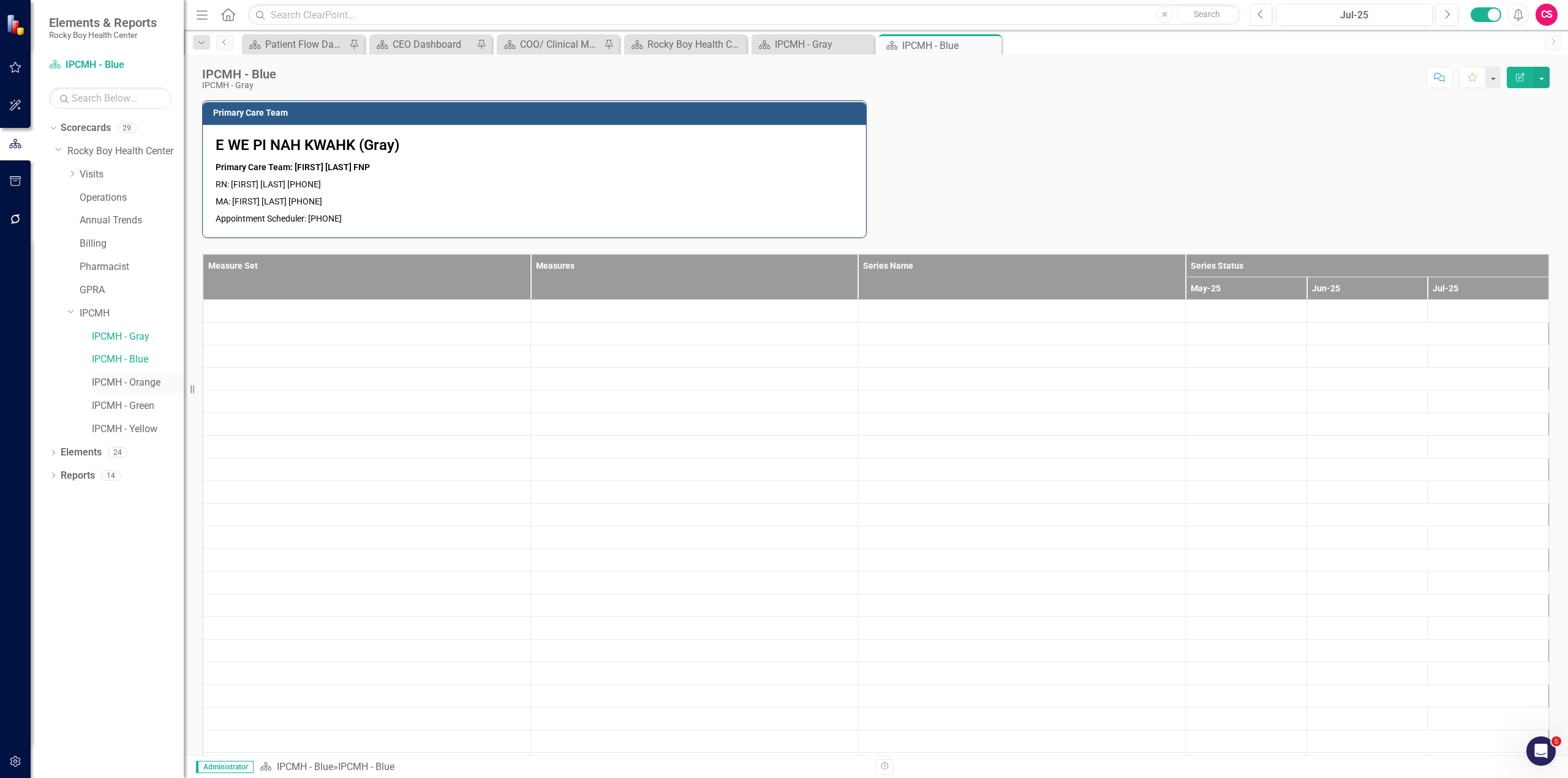 click on "IPCMH - Orange" at bounding box center (138, 383) 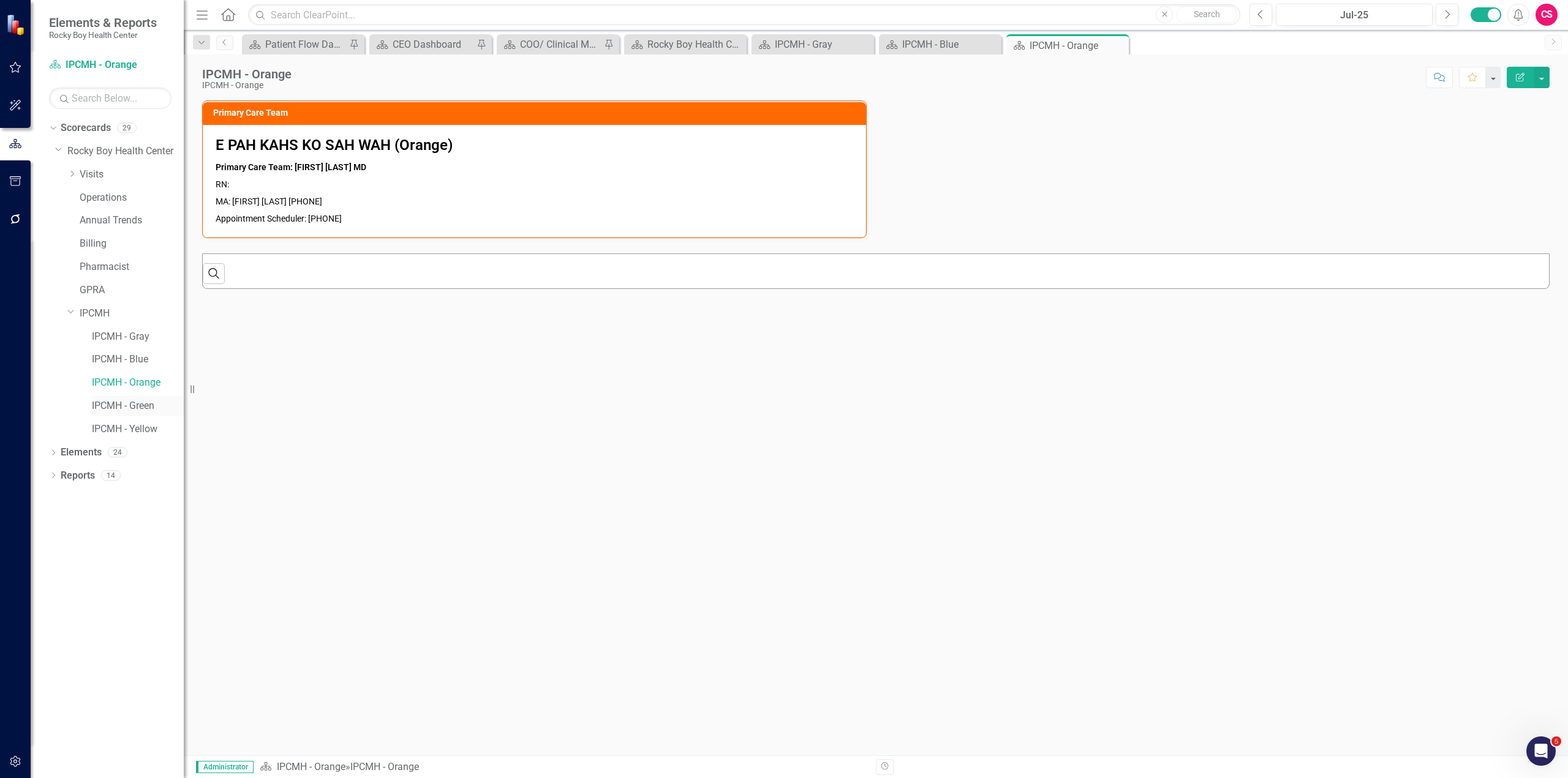 click on "IPCMH - Green" at bounding box center [138, 406] 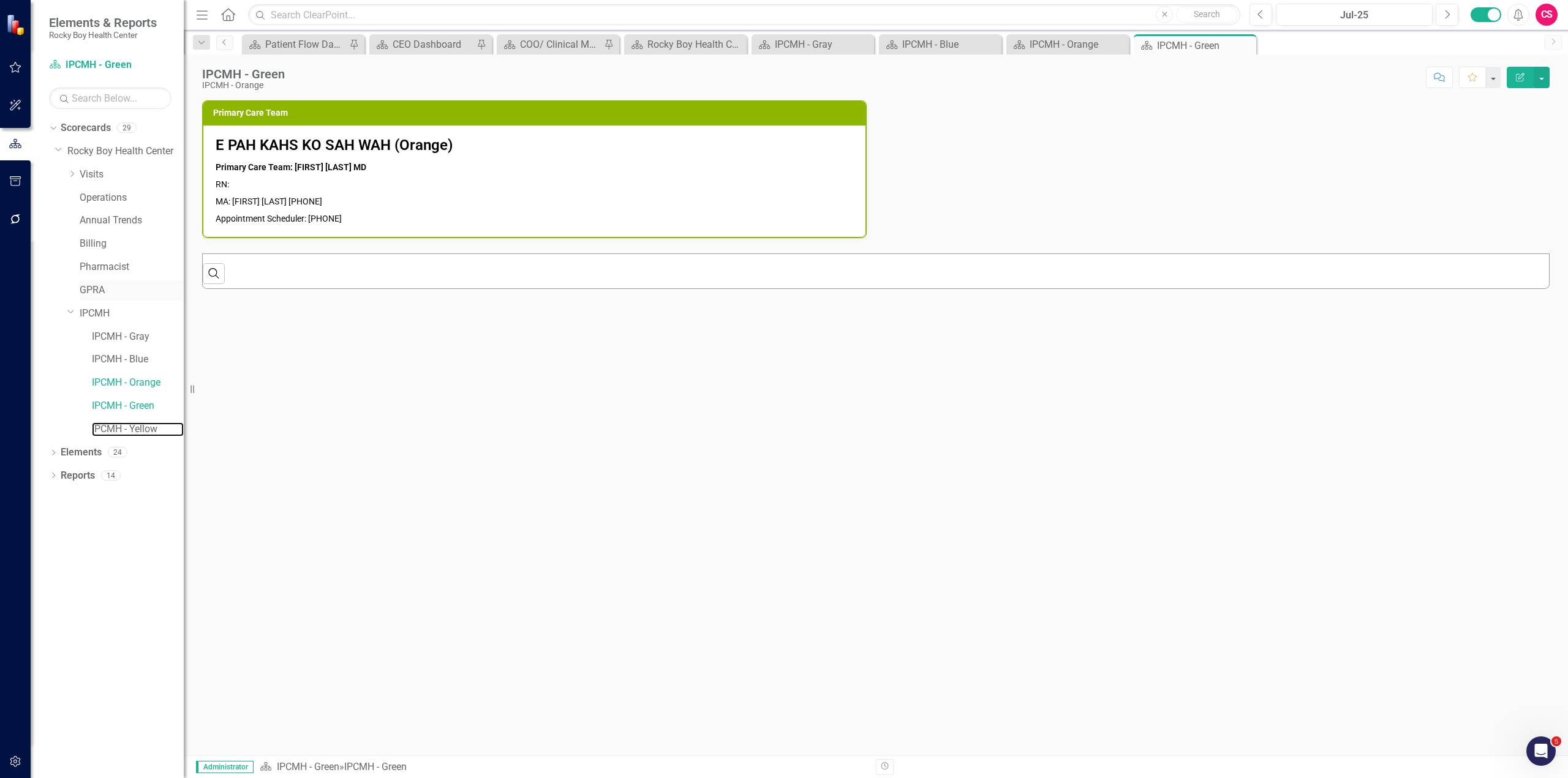 drag, startPoint x: 143, startPoint y: 430, endPoint x: 115, endPoint y: 292, distance: 140.81193 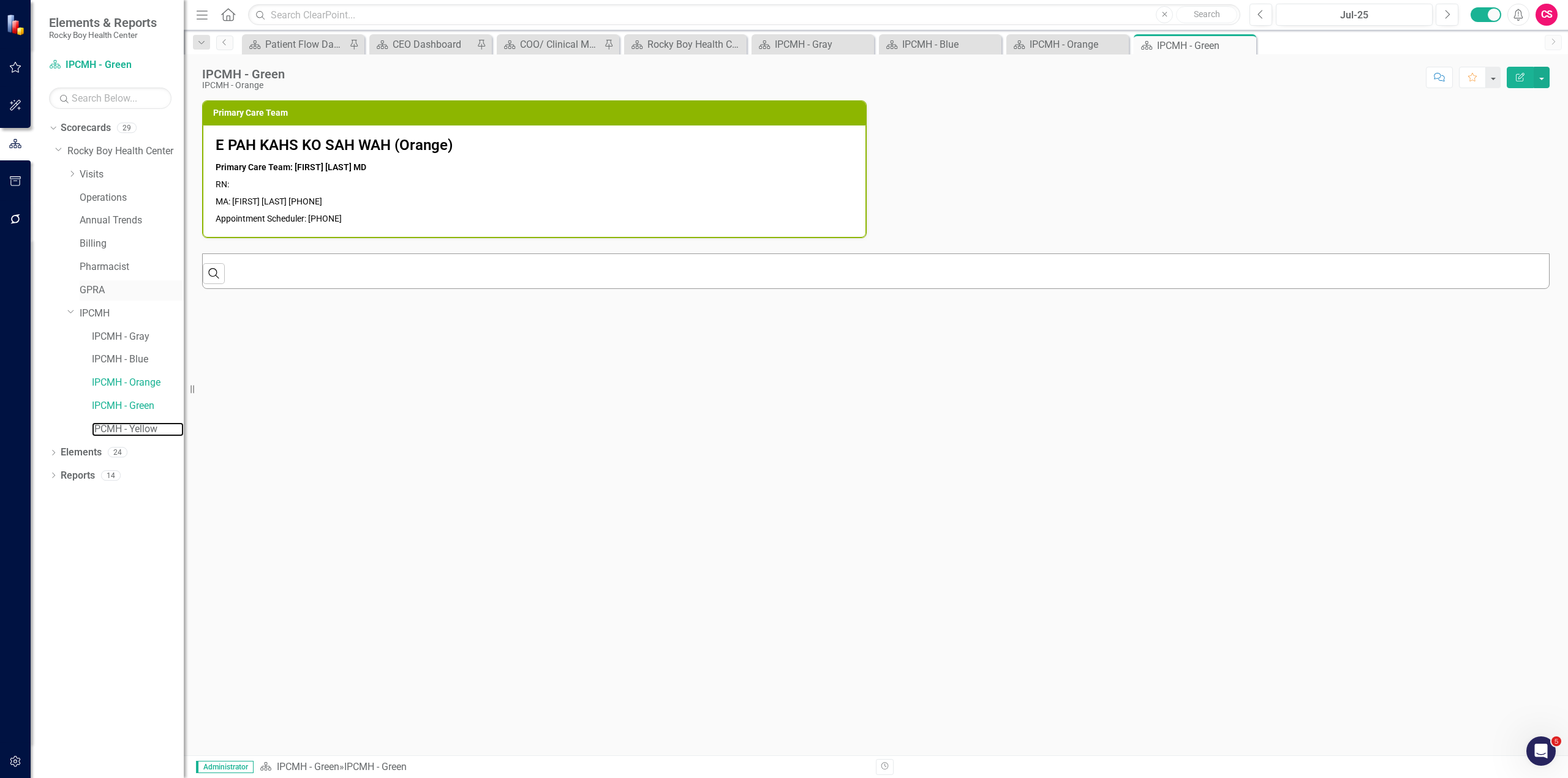click on "IPCMH - Yellow" at bounding box center (138, 429) 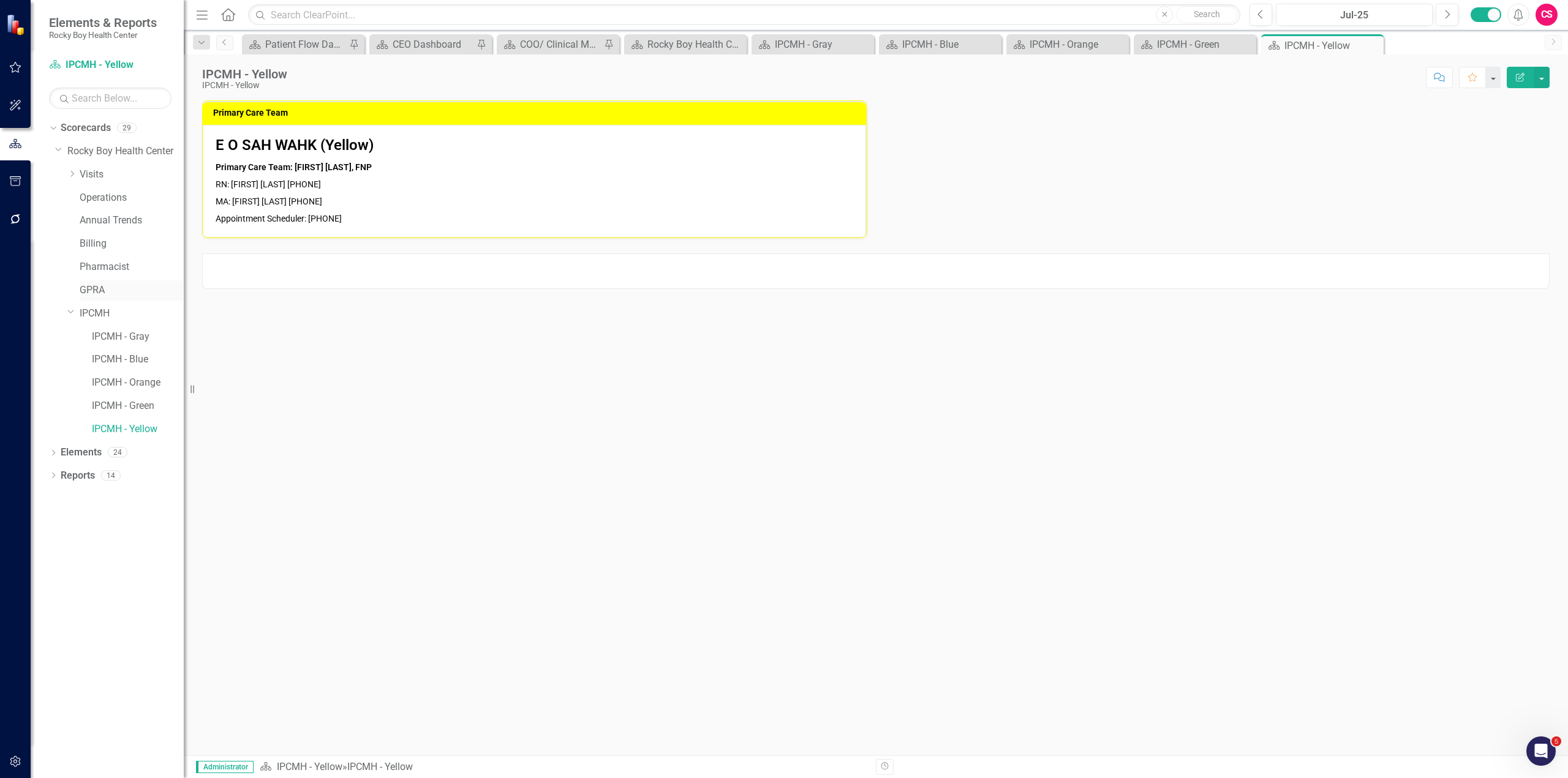 click on "GPRA" at bounding box center [132, 290] 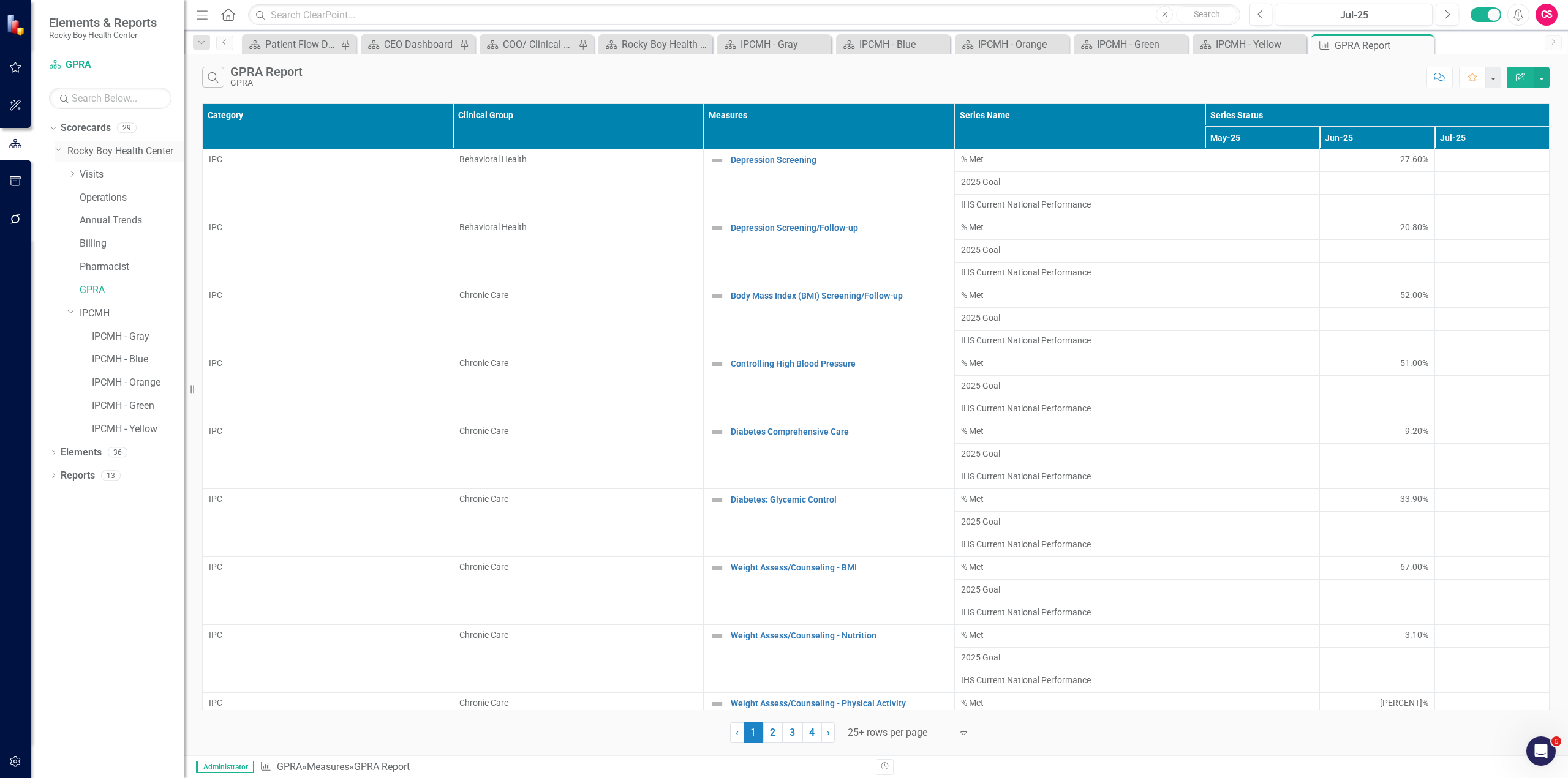click on "Rocky Boy Health Center" at bounding box center (126, 151) 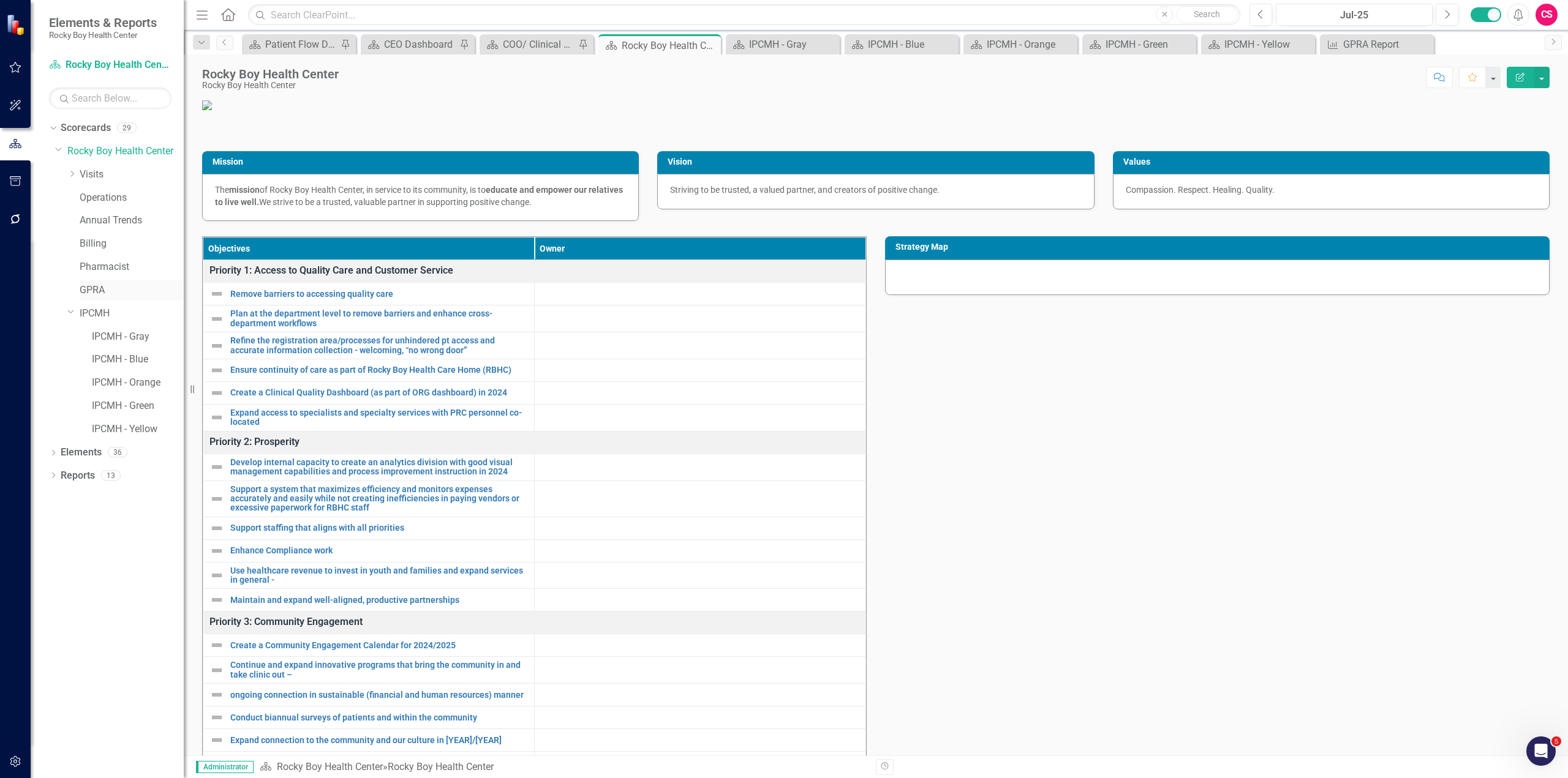 click on "GPRA" at bounding box center [132, 290] 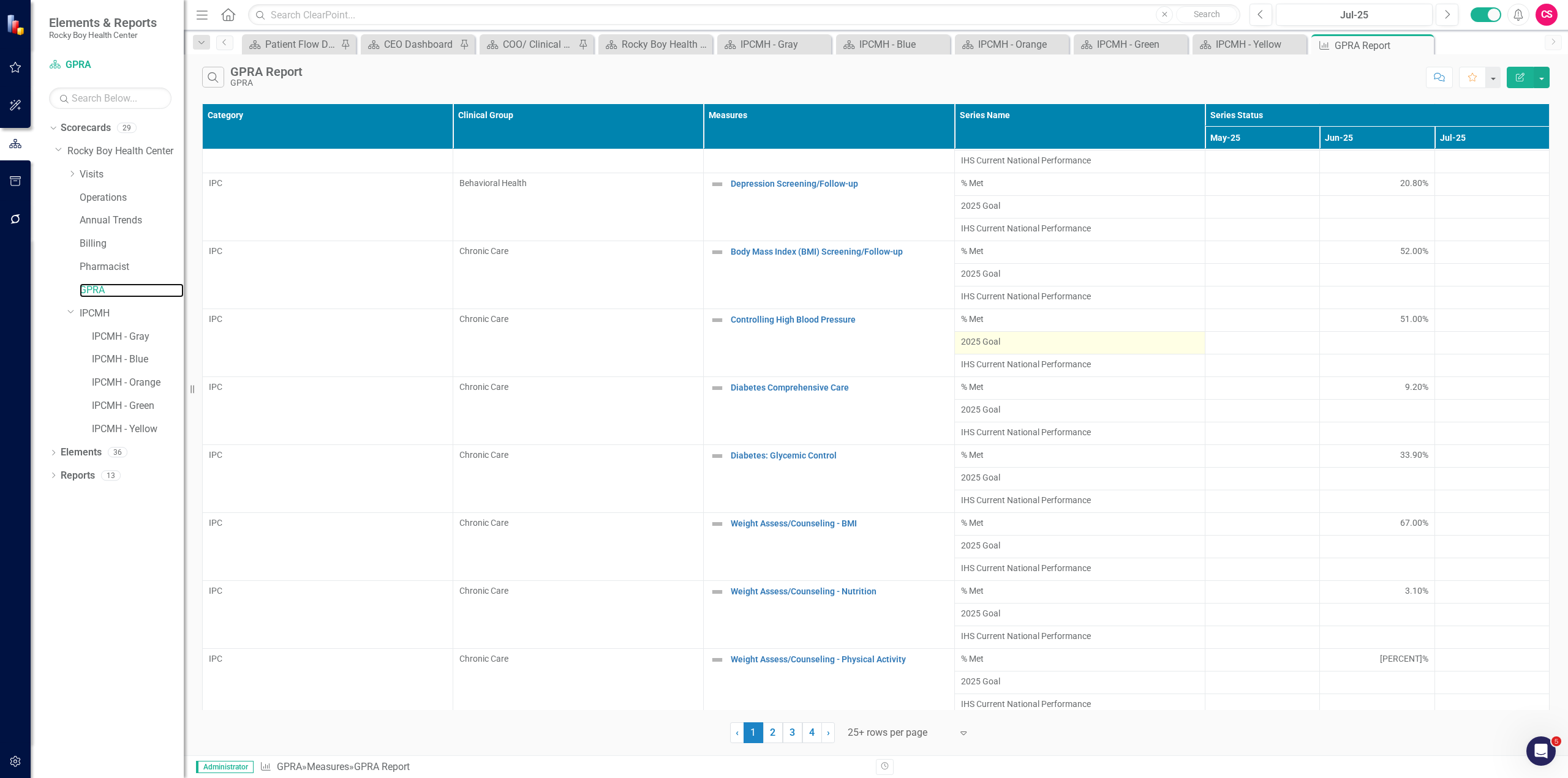 scroll, scrollTop: 51, scrollLeft: 0, axis: vertical 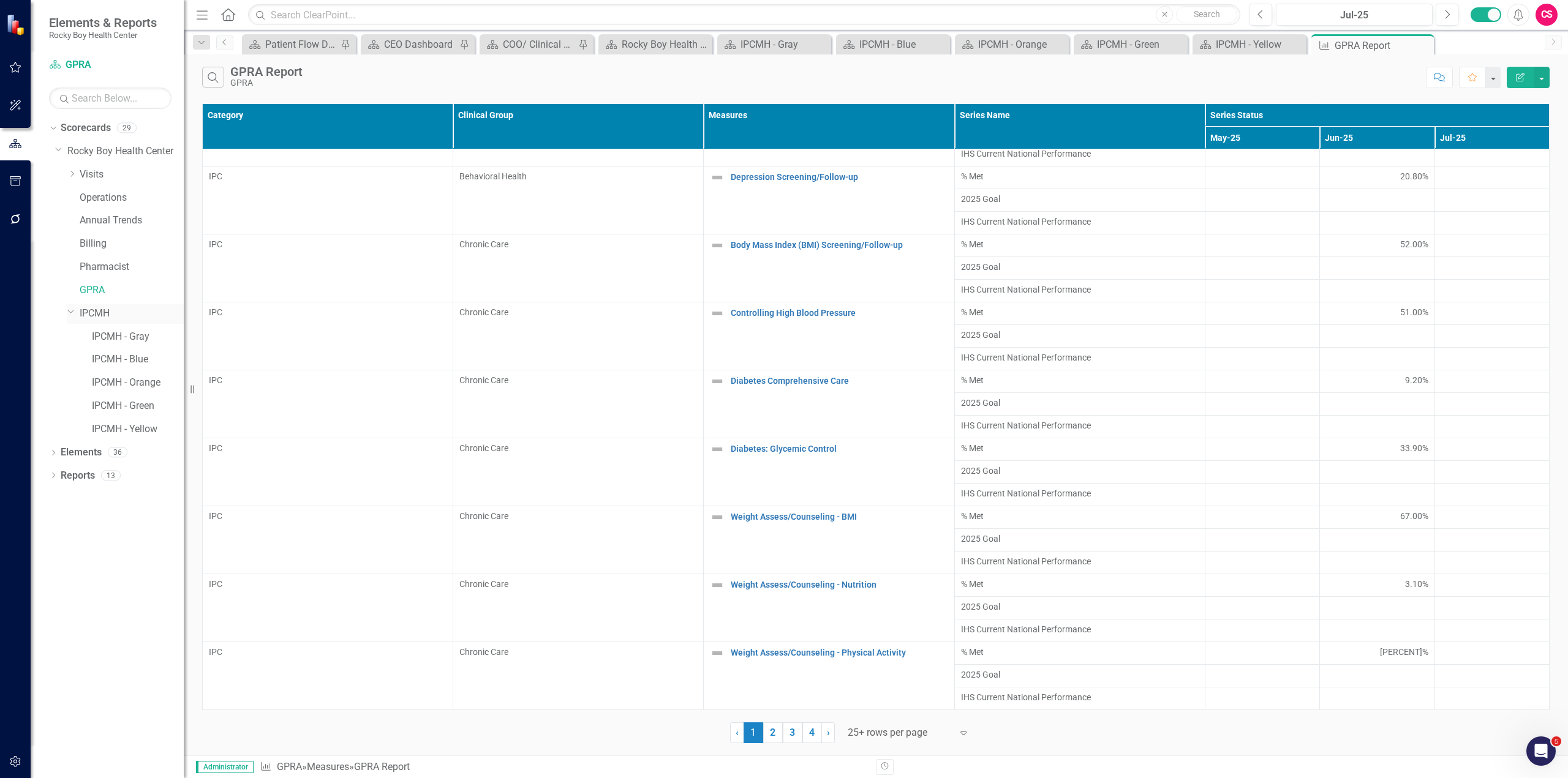 click on "IPCMH" at bounding box center (132, 313) 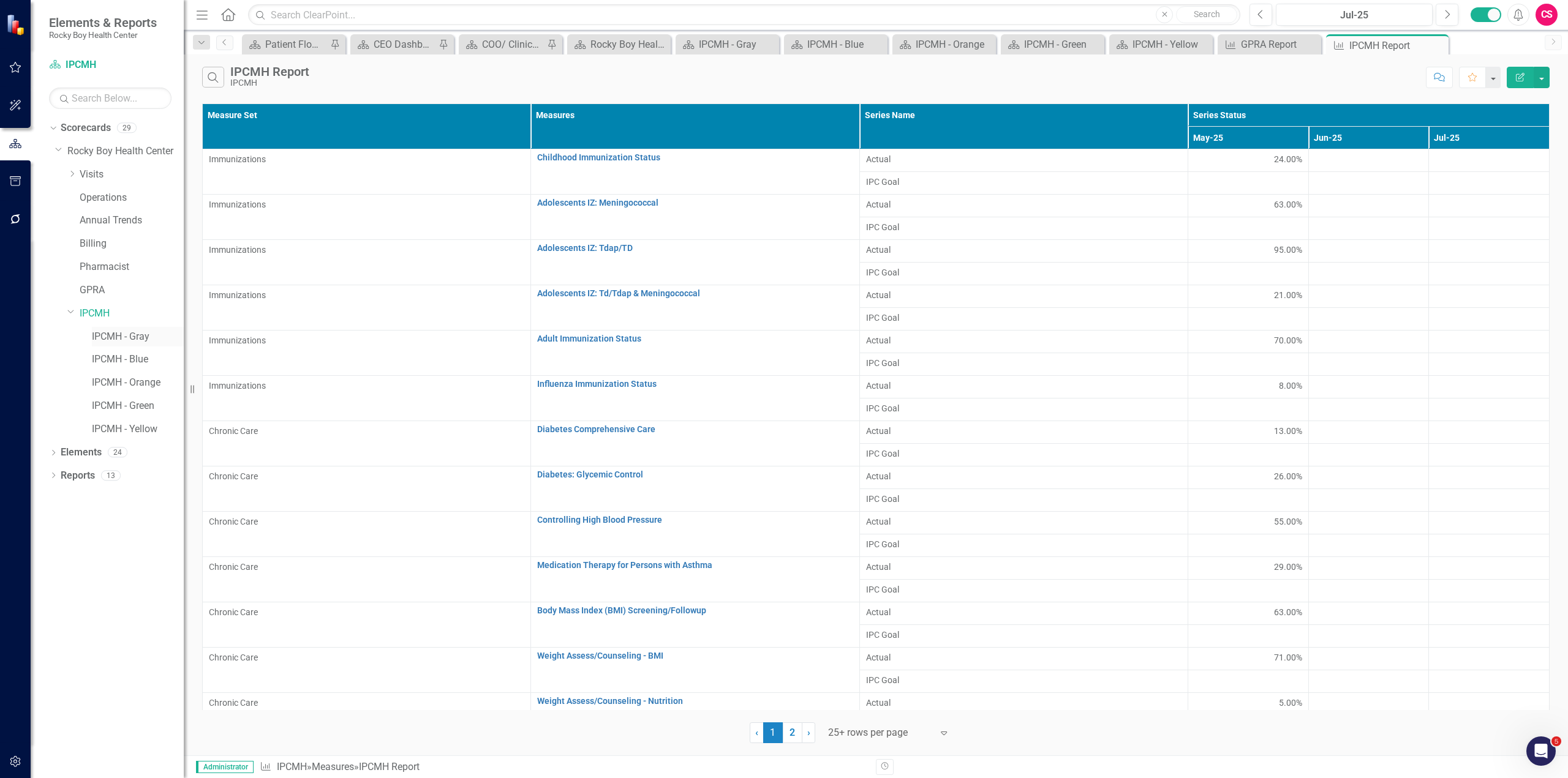 click on "IPCMH - Gray" at bounding box center (138, 337) 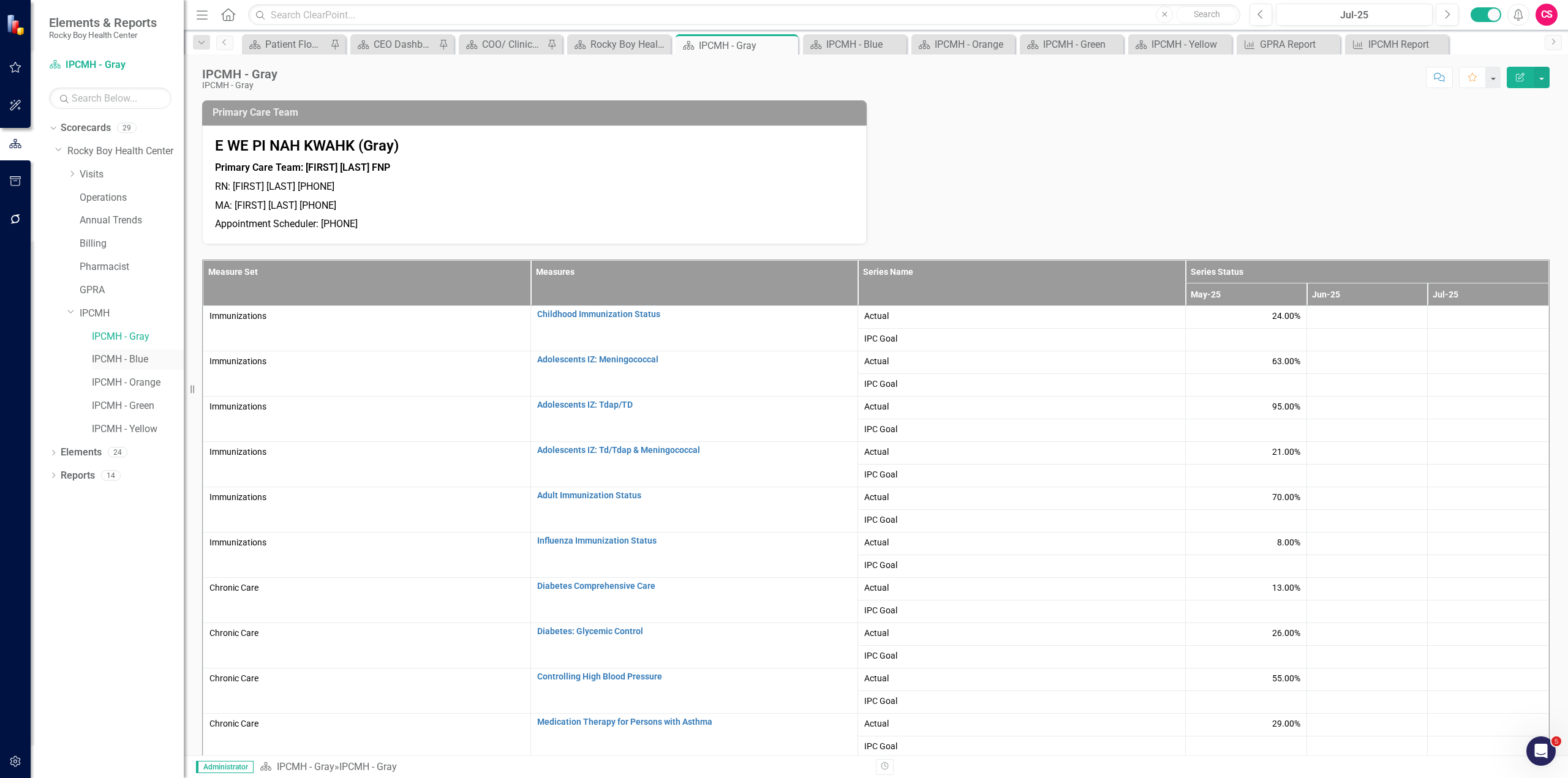 click on "IPCMH - Blue" at bounding box center (138, 359) 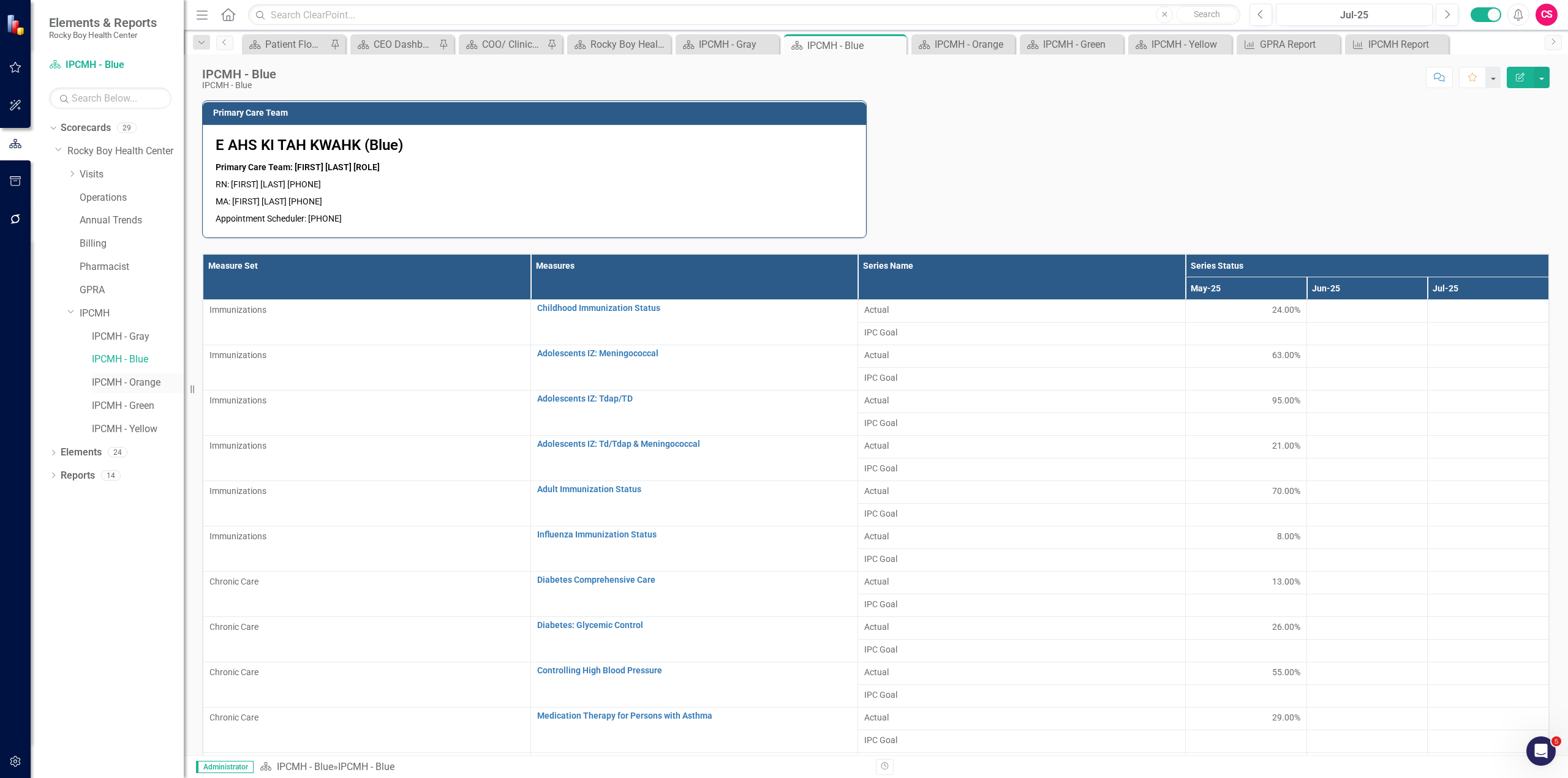 click on "IPCMH - Orange" at bounding box center (138, 383) 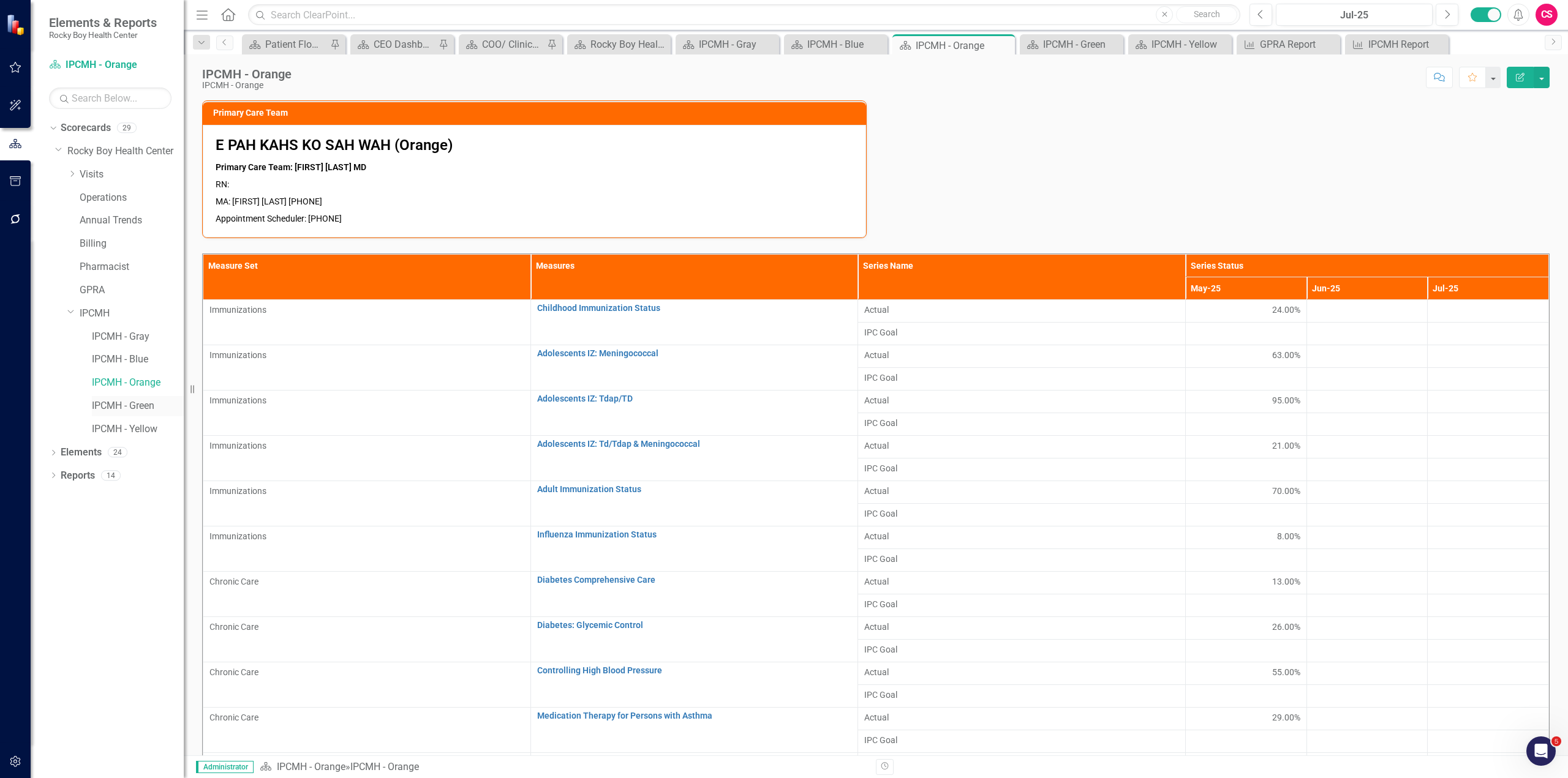 click on "IPCMH - Green" at bounding box center (138, 406) 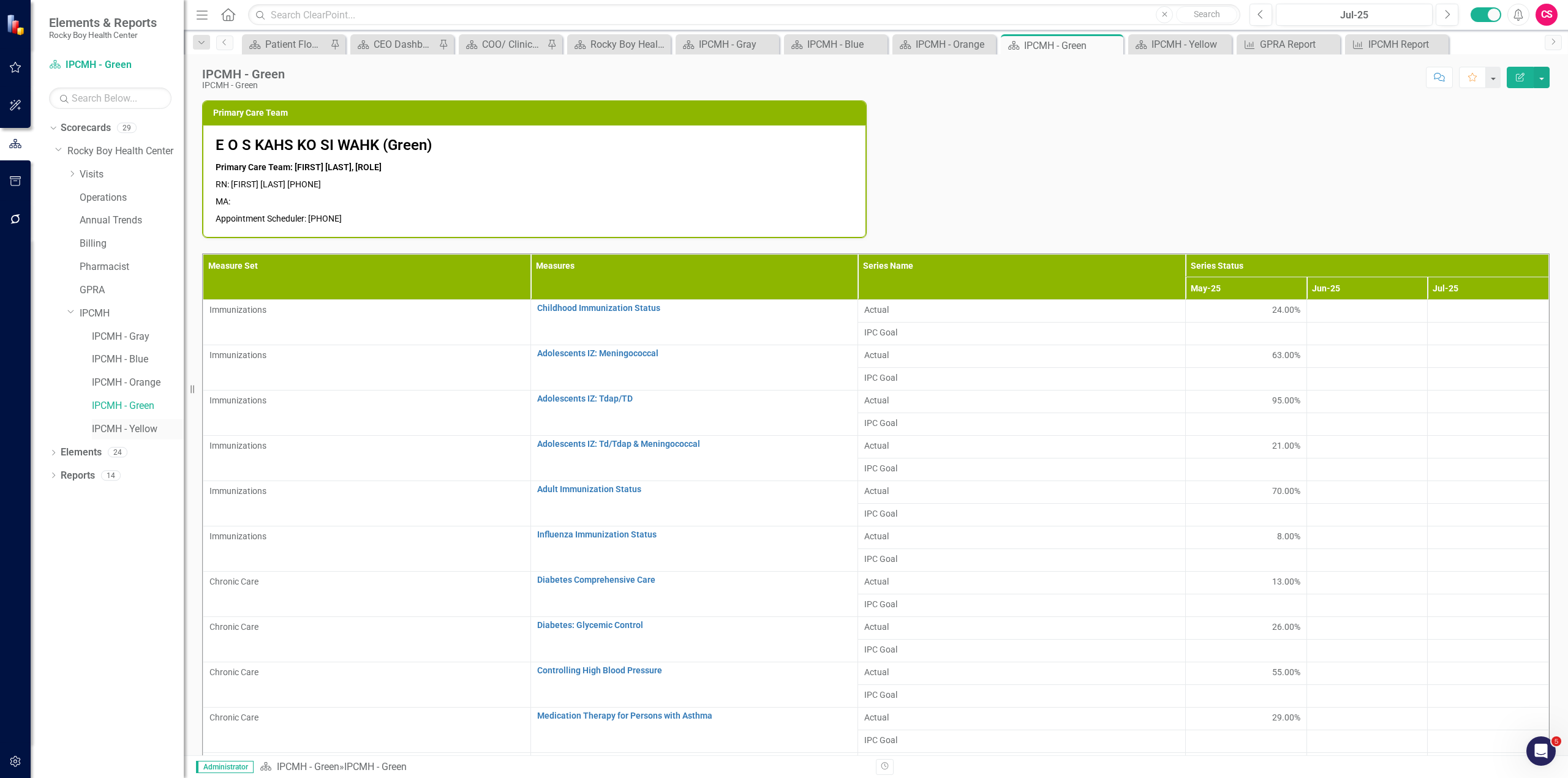 click on "IPCMH - Yellow" at bounding box center [138, 429] 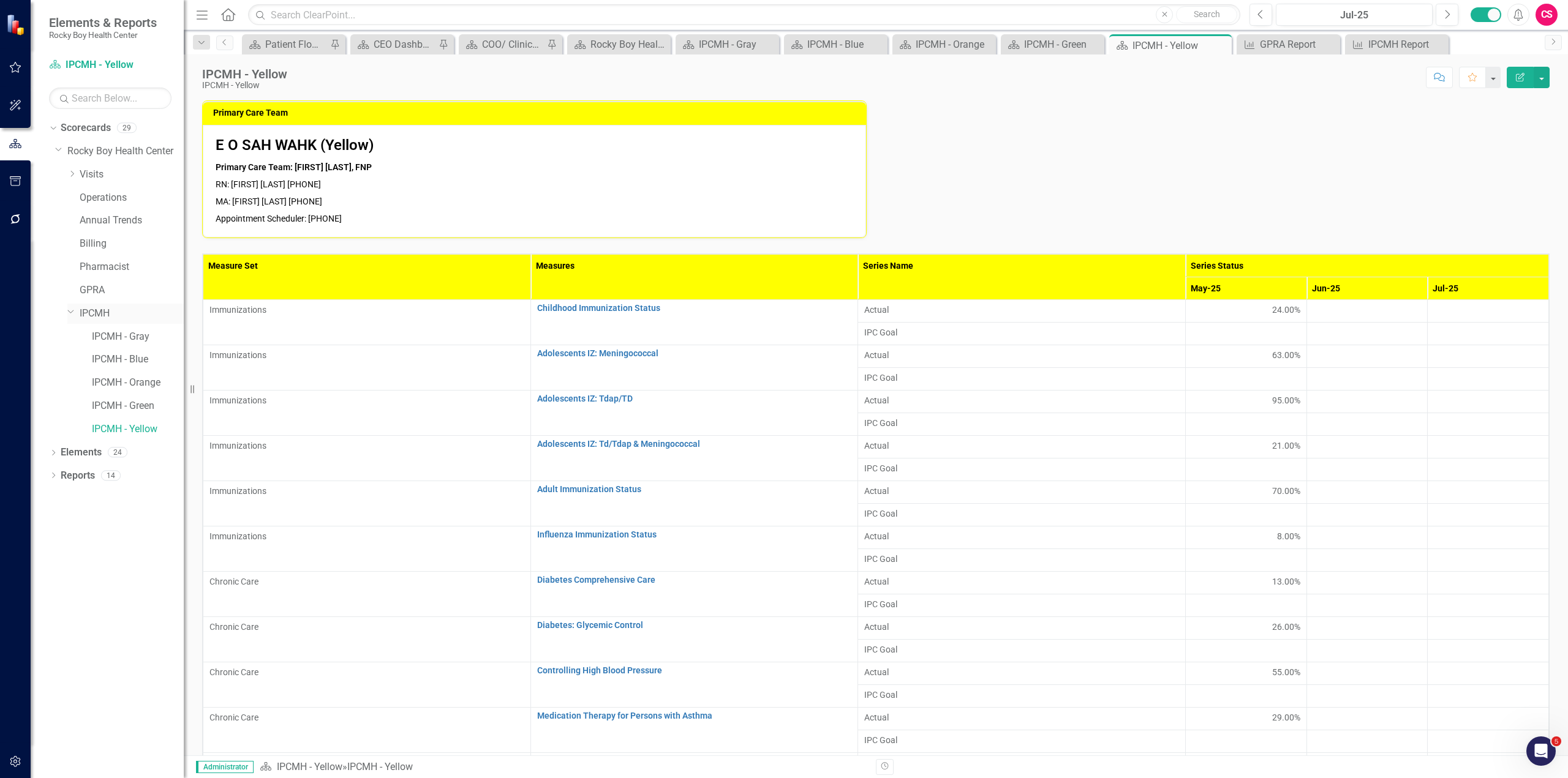 click on "IPCMH" at bounding box center [132, 313] 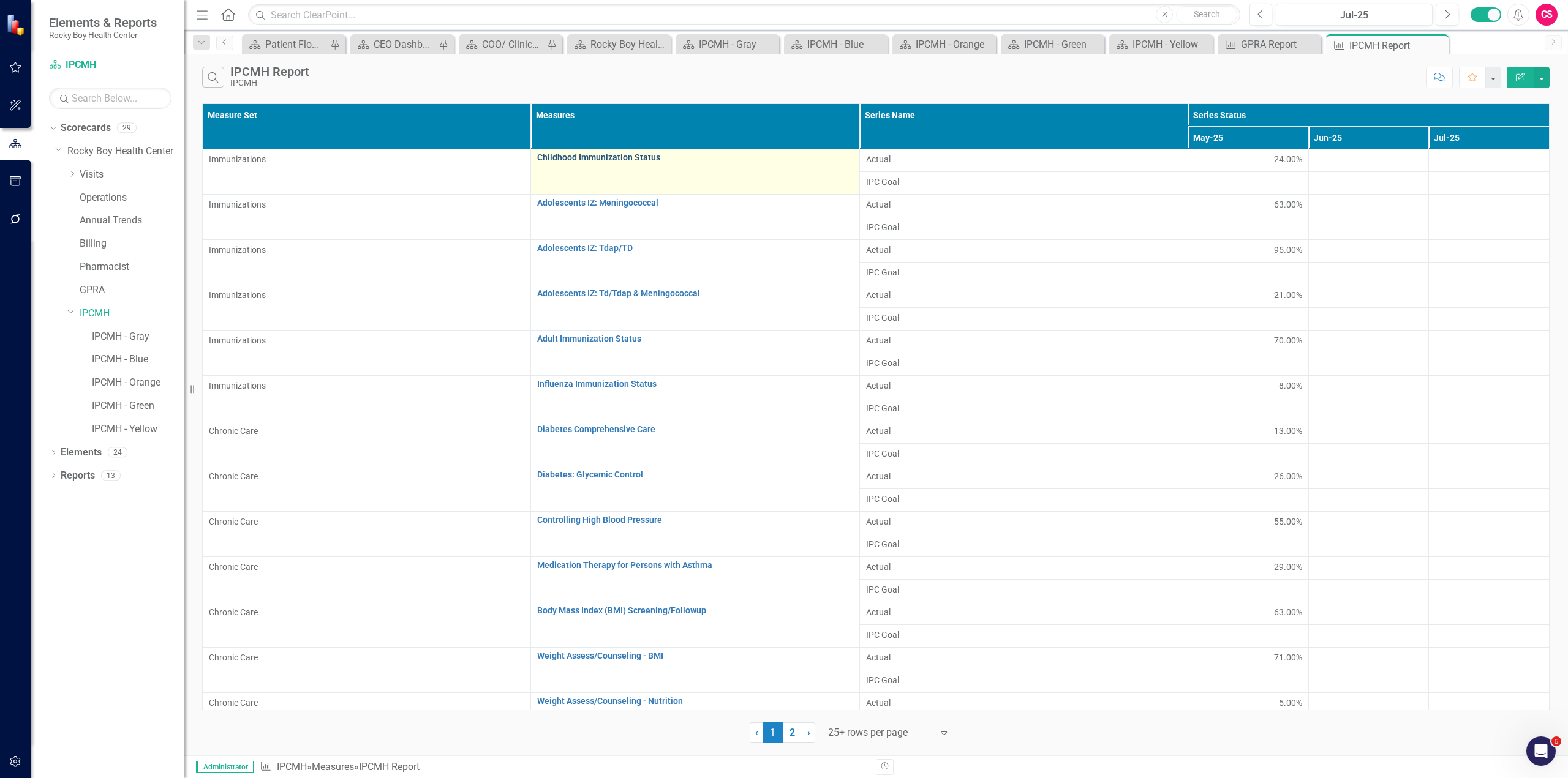 click on "Childhood Immunization Status" at bounding box center [695, 157] 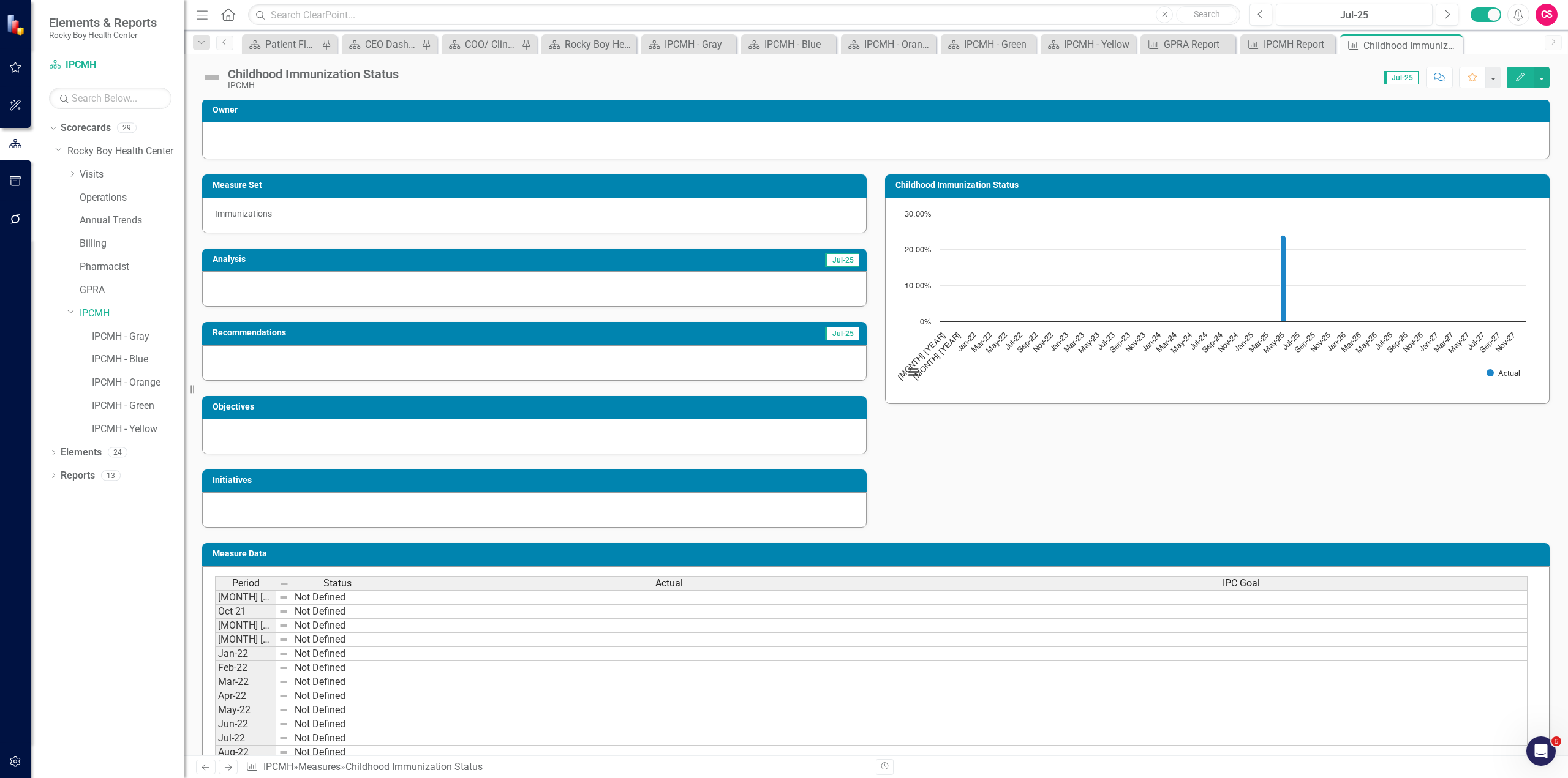 scroll, scrollTop: 0, scrollLeft: 0, axis: both 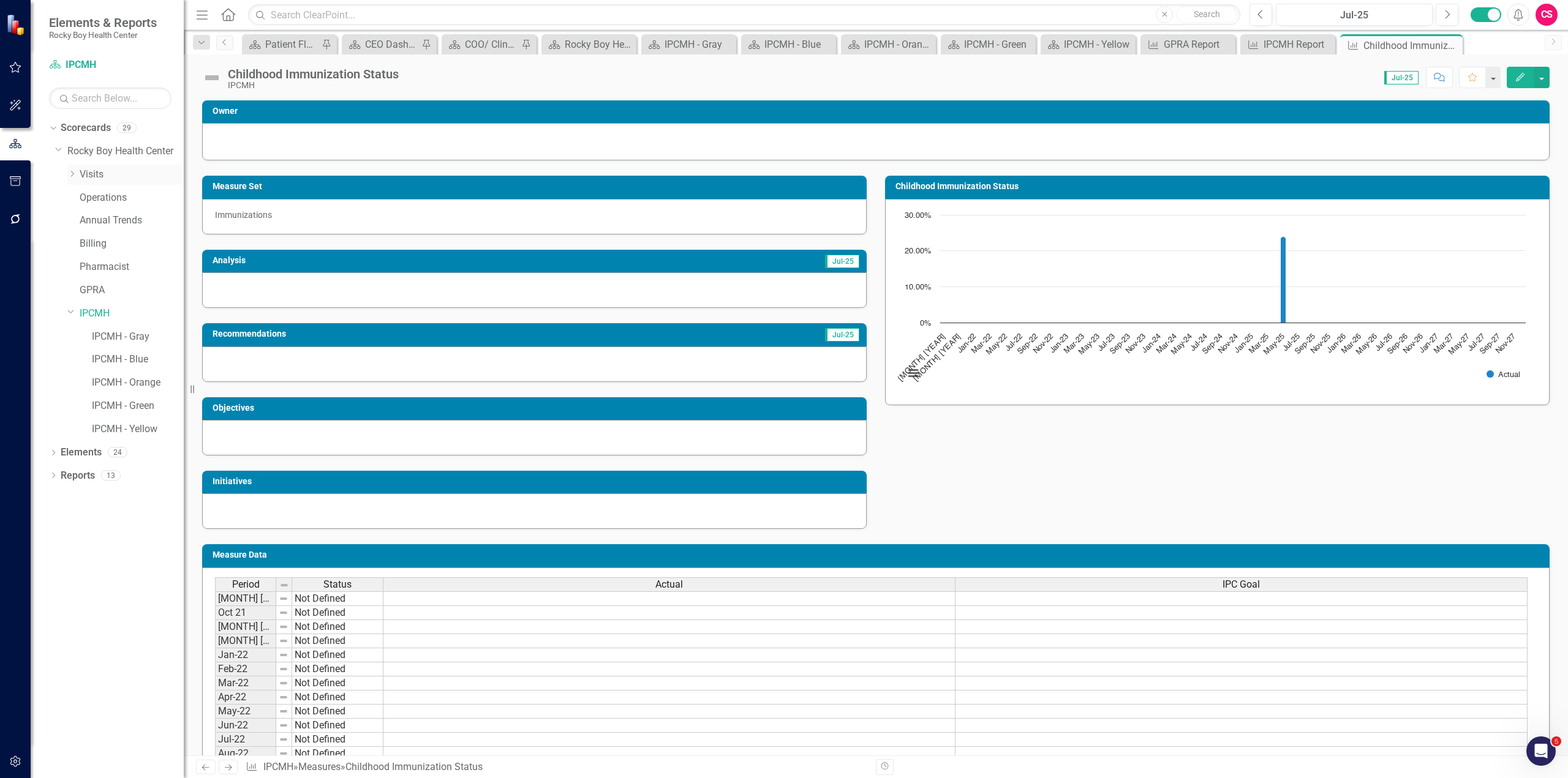click on "Dropdown" 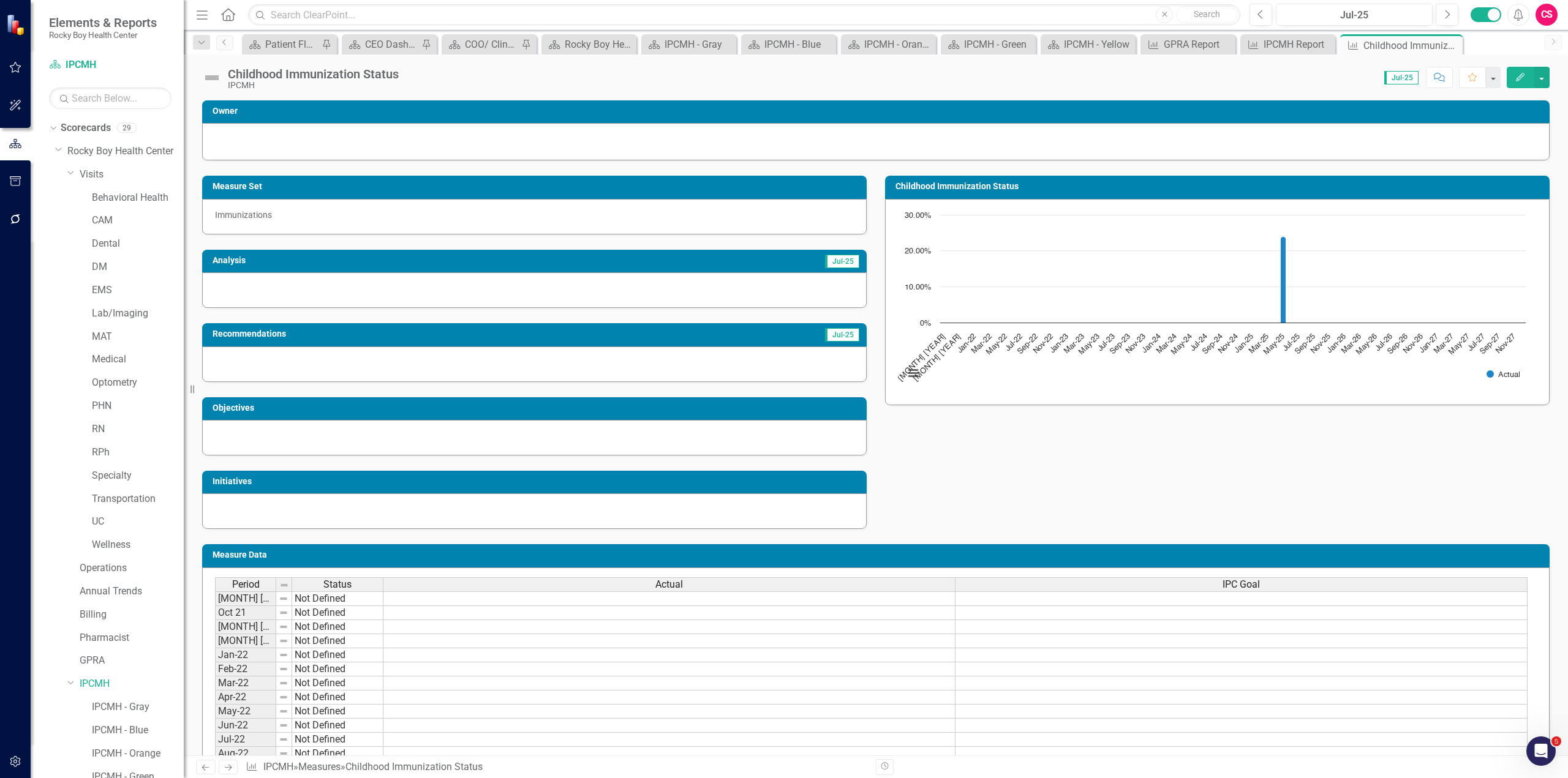 click at bounding box center [534, 290] 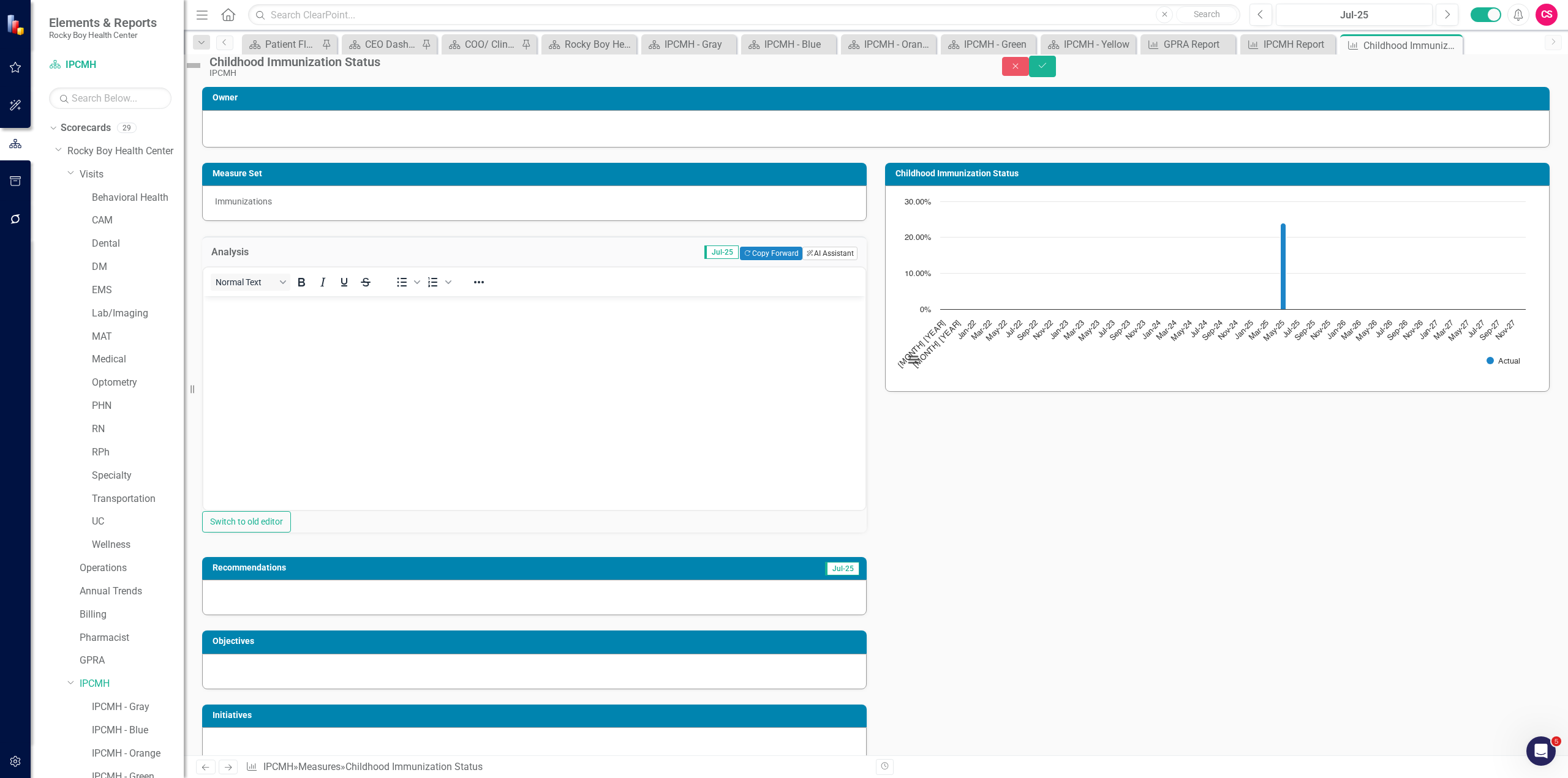 scroll, scrollTop: 0, scrollLeft: 0, axis: both 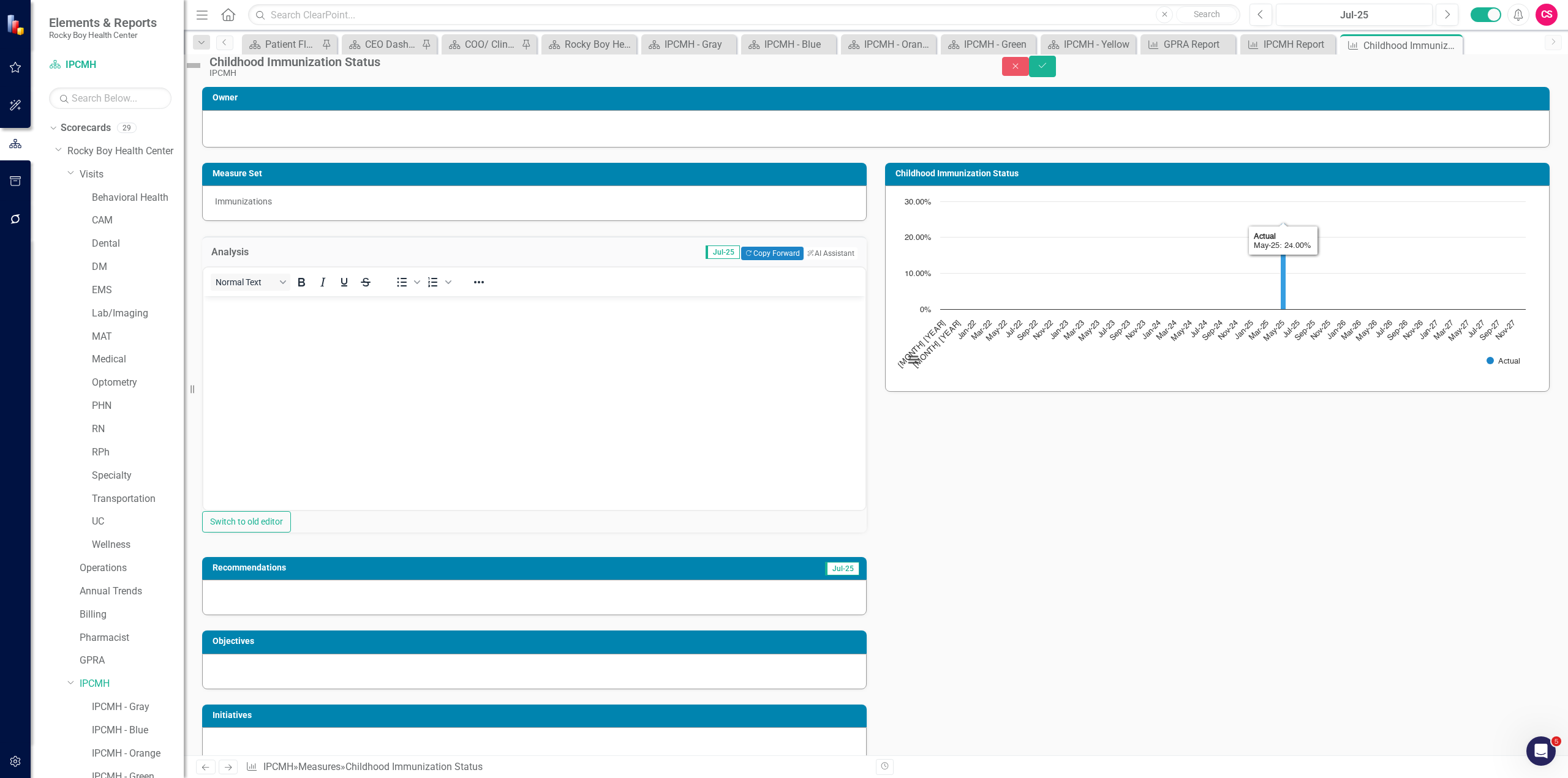 click 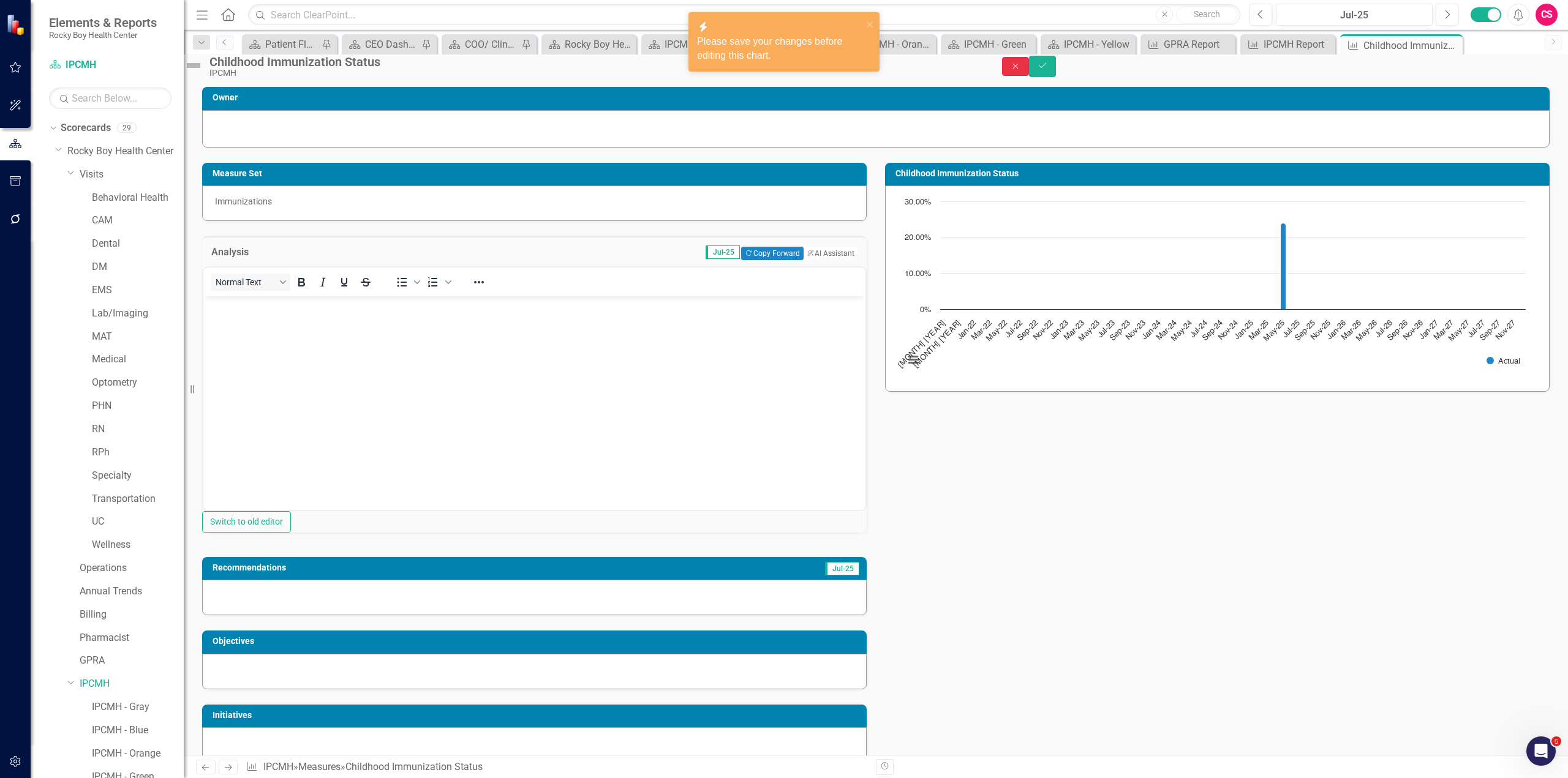 click on "Close" 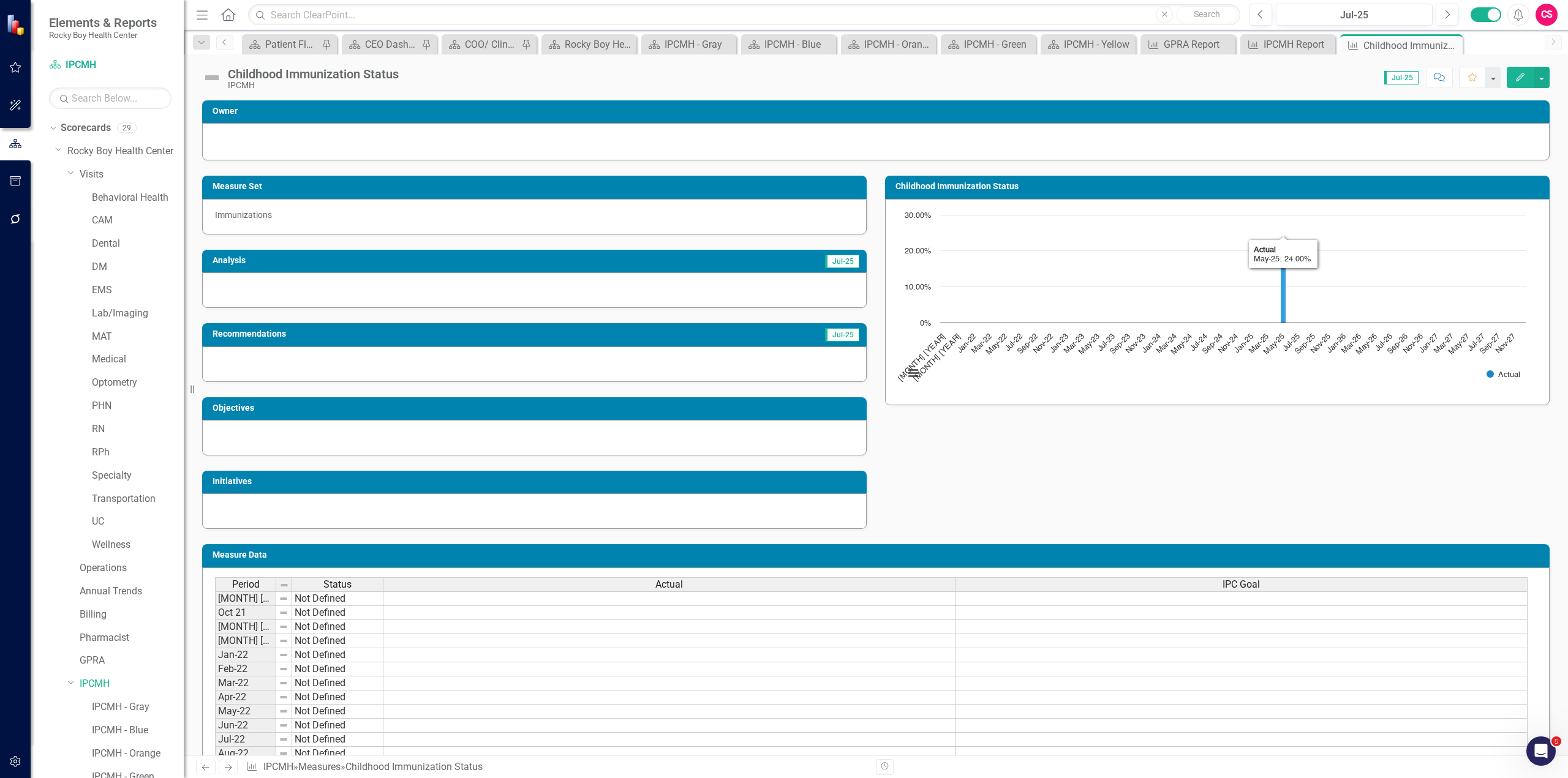 click 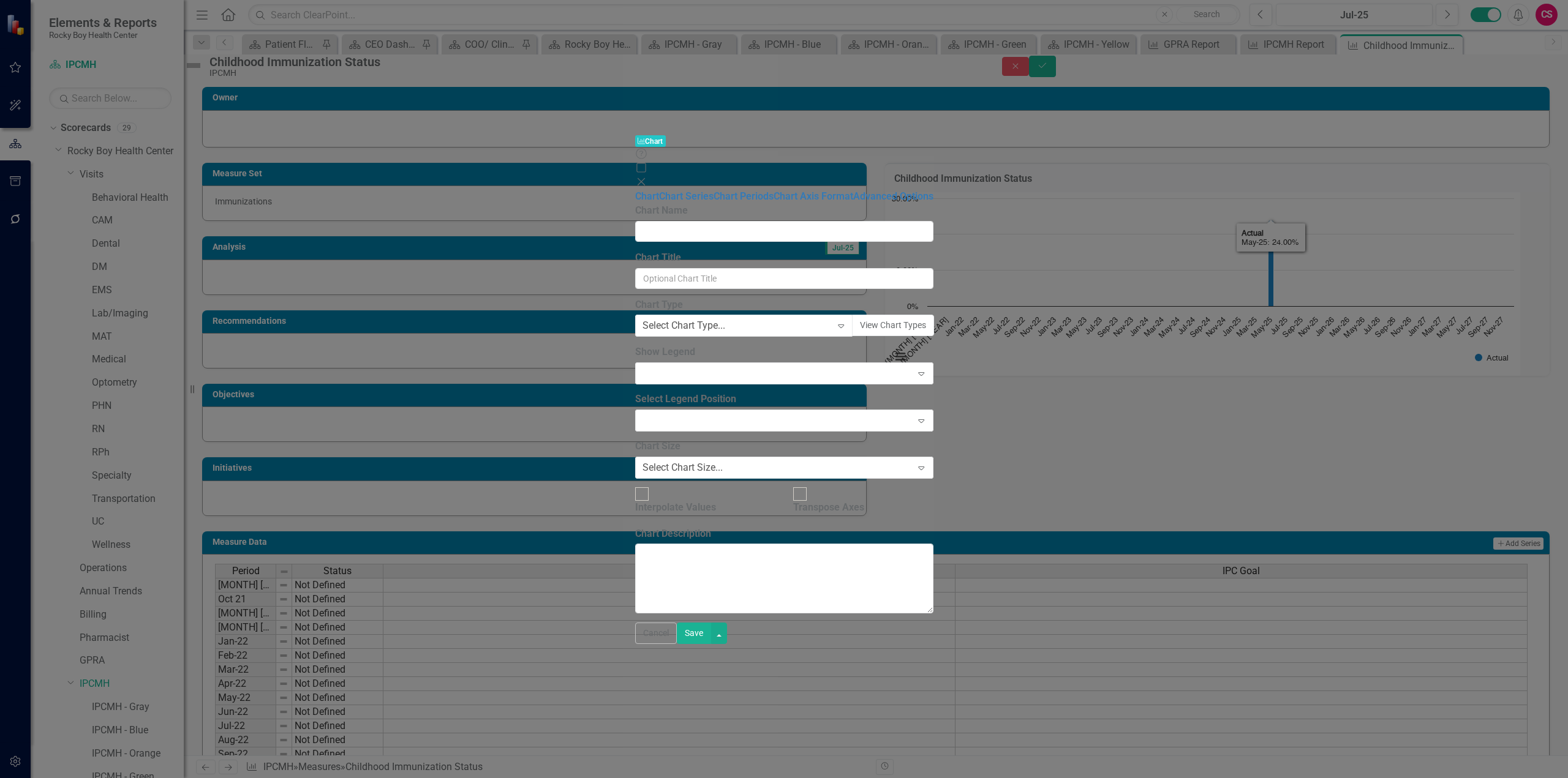 type on "Childhood Immunization Status" 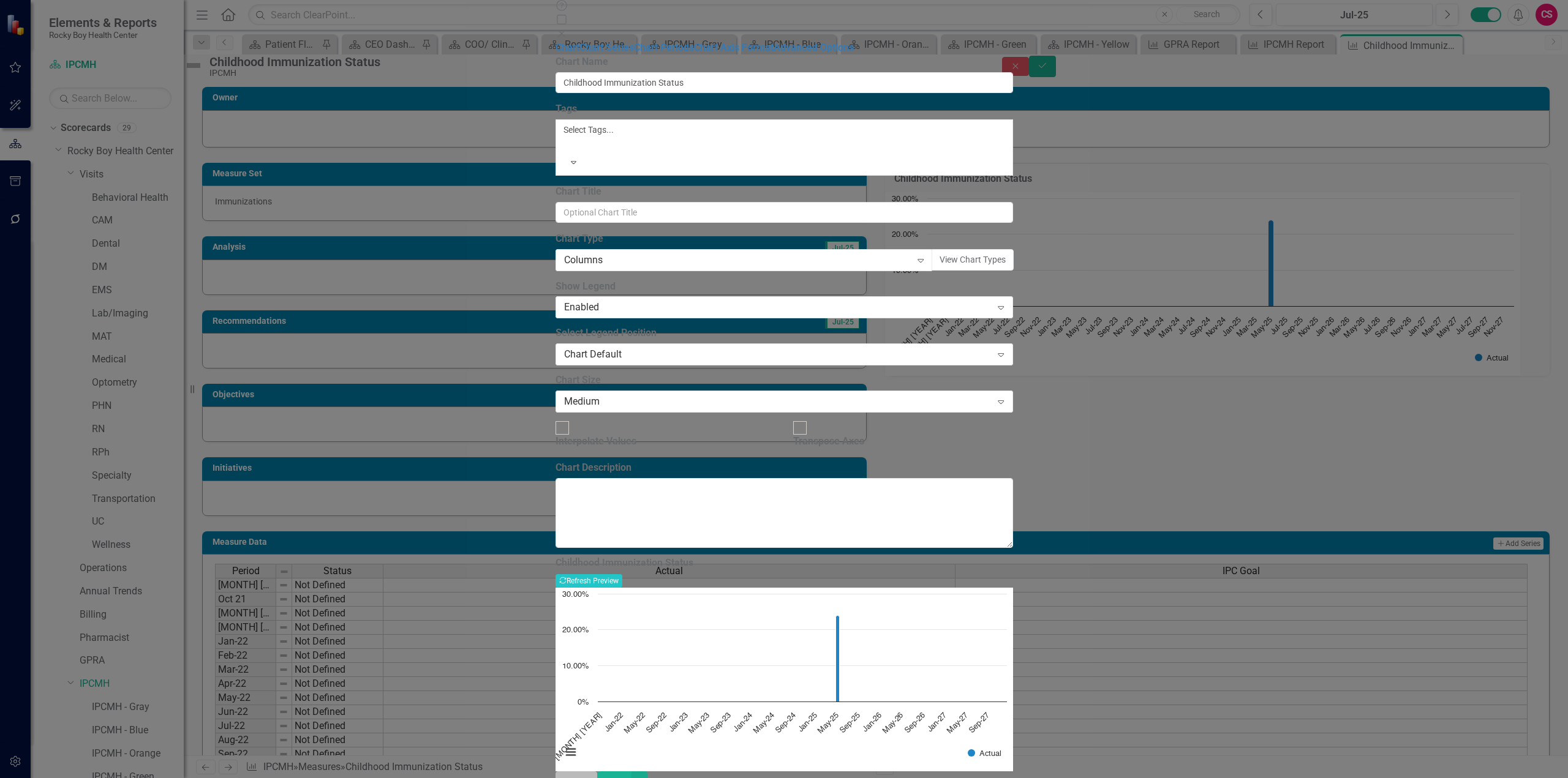 click on "Cancel" at bounding box center [576, 782] 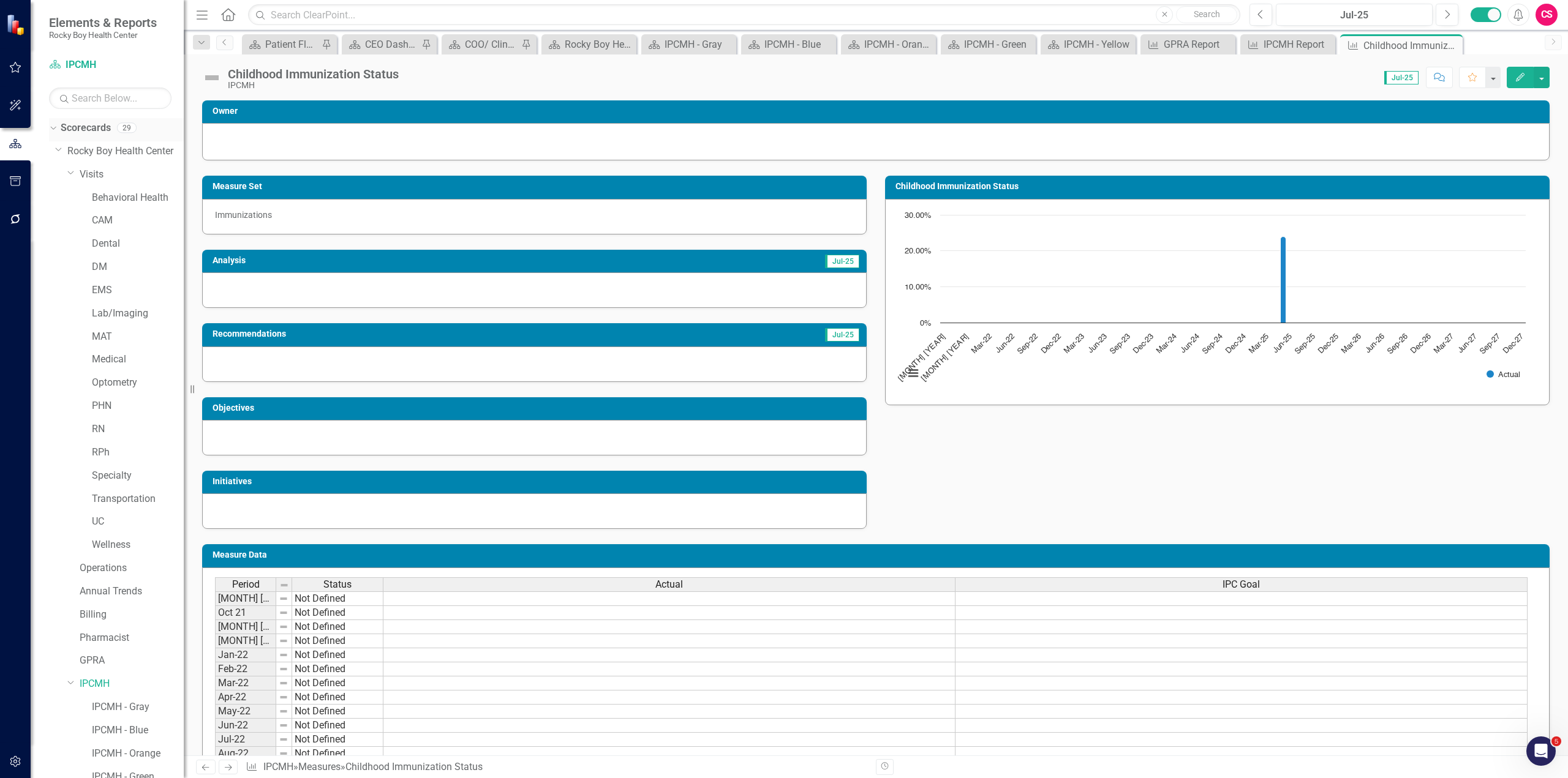 click on "Scorecards" at bounding box center (86, 128) 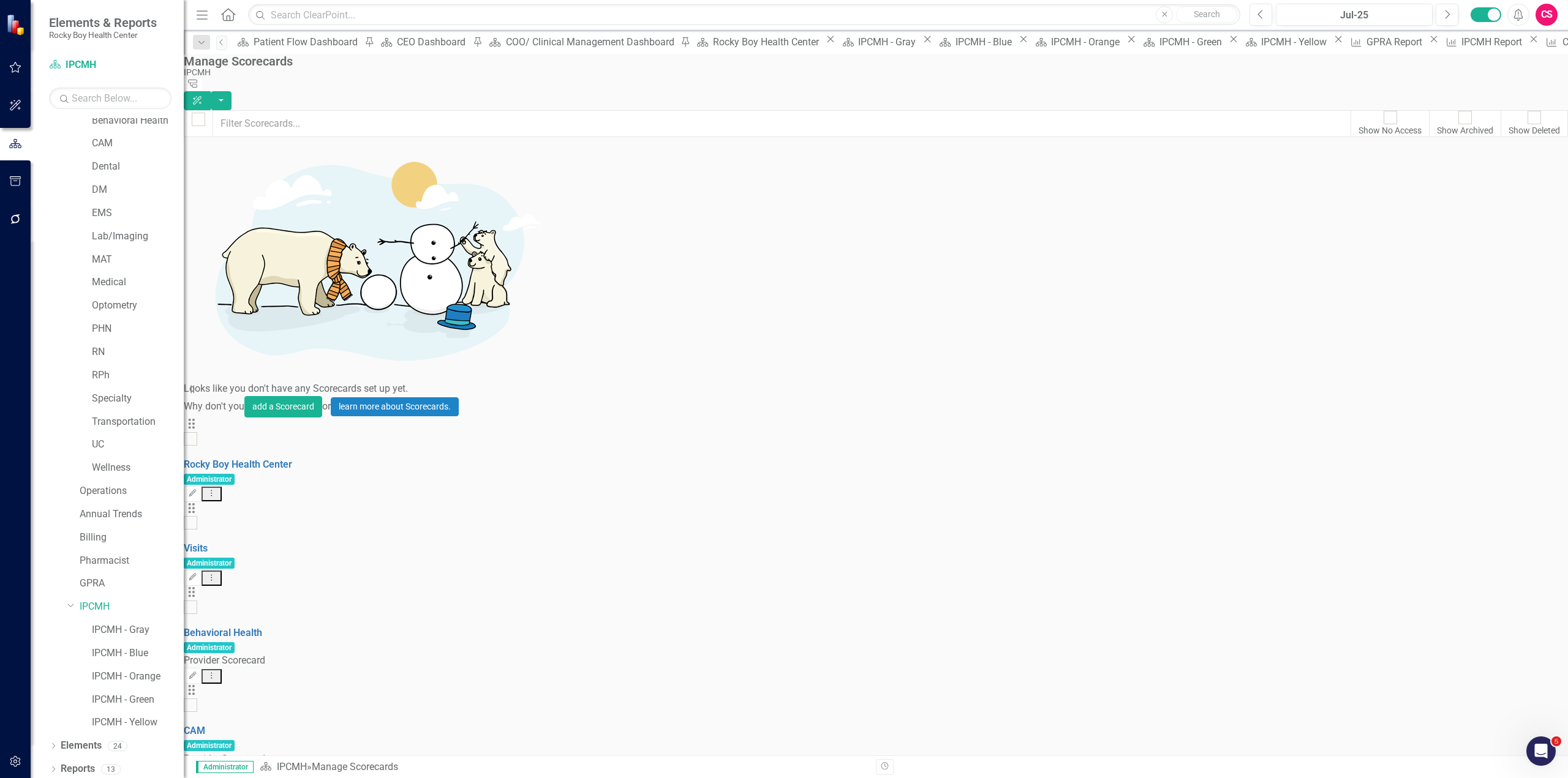 scroll, scrollTop: 81, scrollLeft: 0, axis: vertical 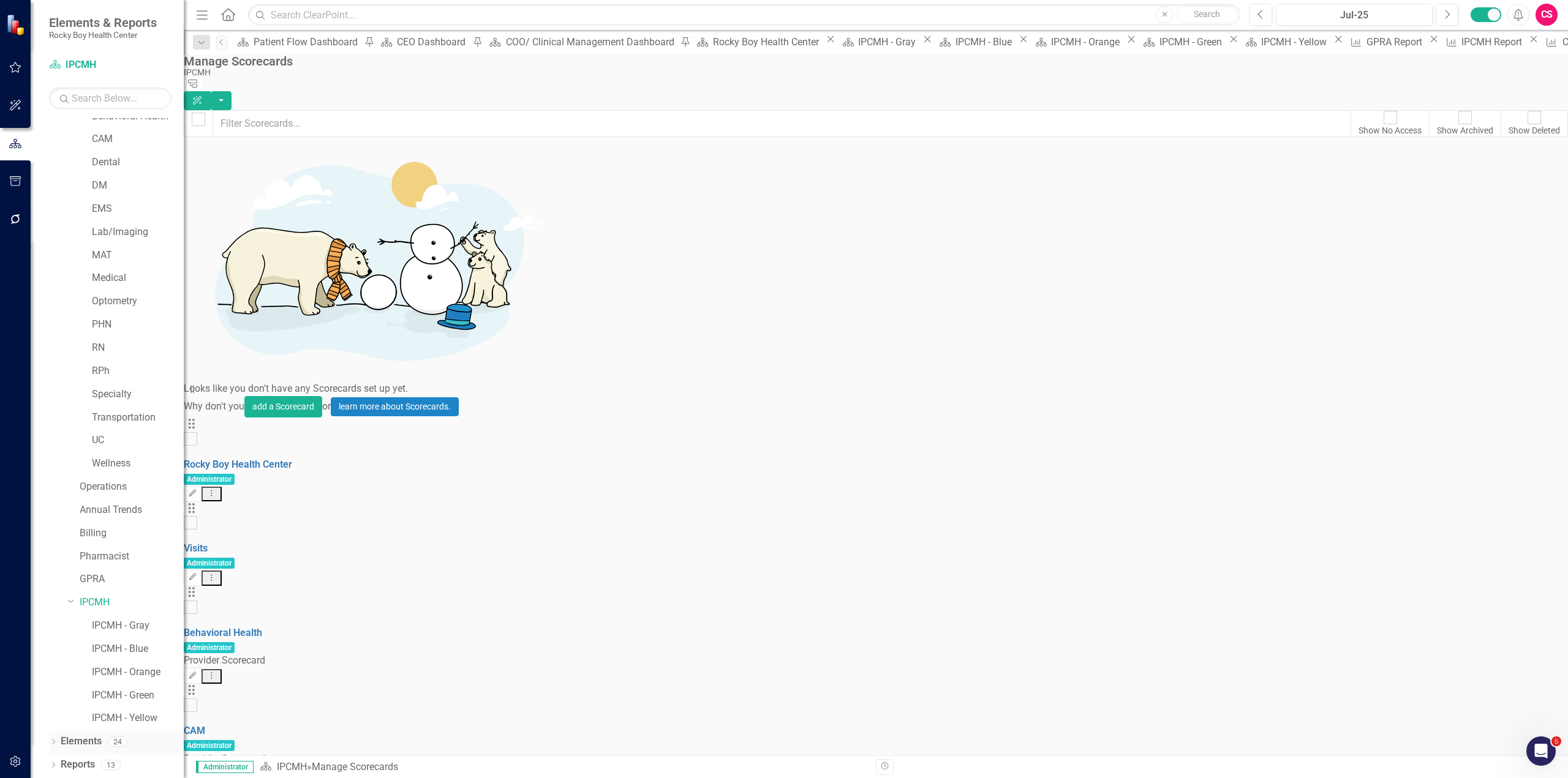 click on "Elements" at bounding box center [81, 741] 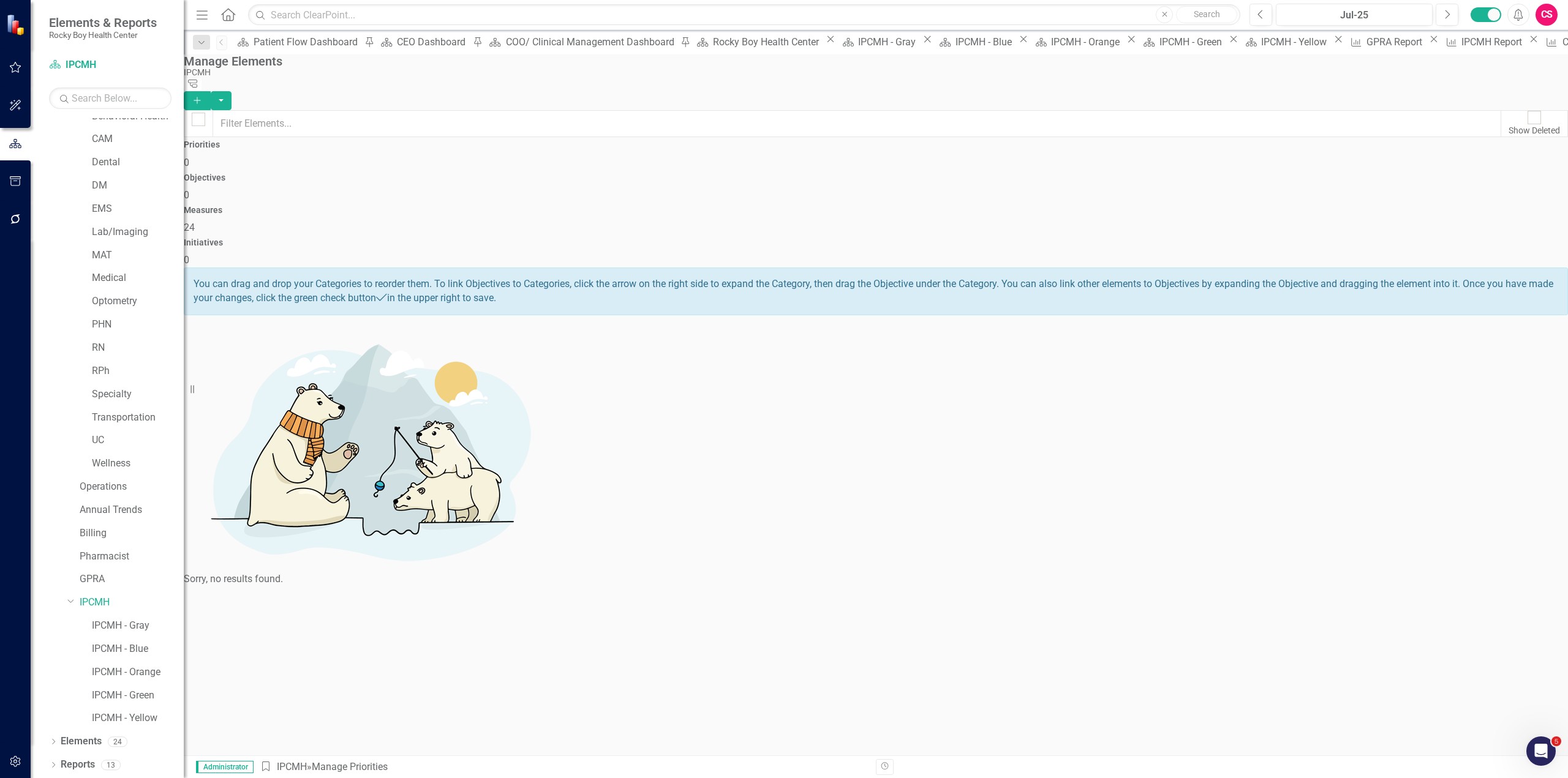 click on "Measures 24" at bounding box center [876, 220] 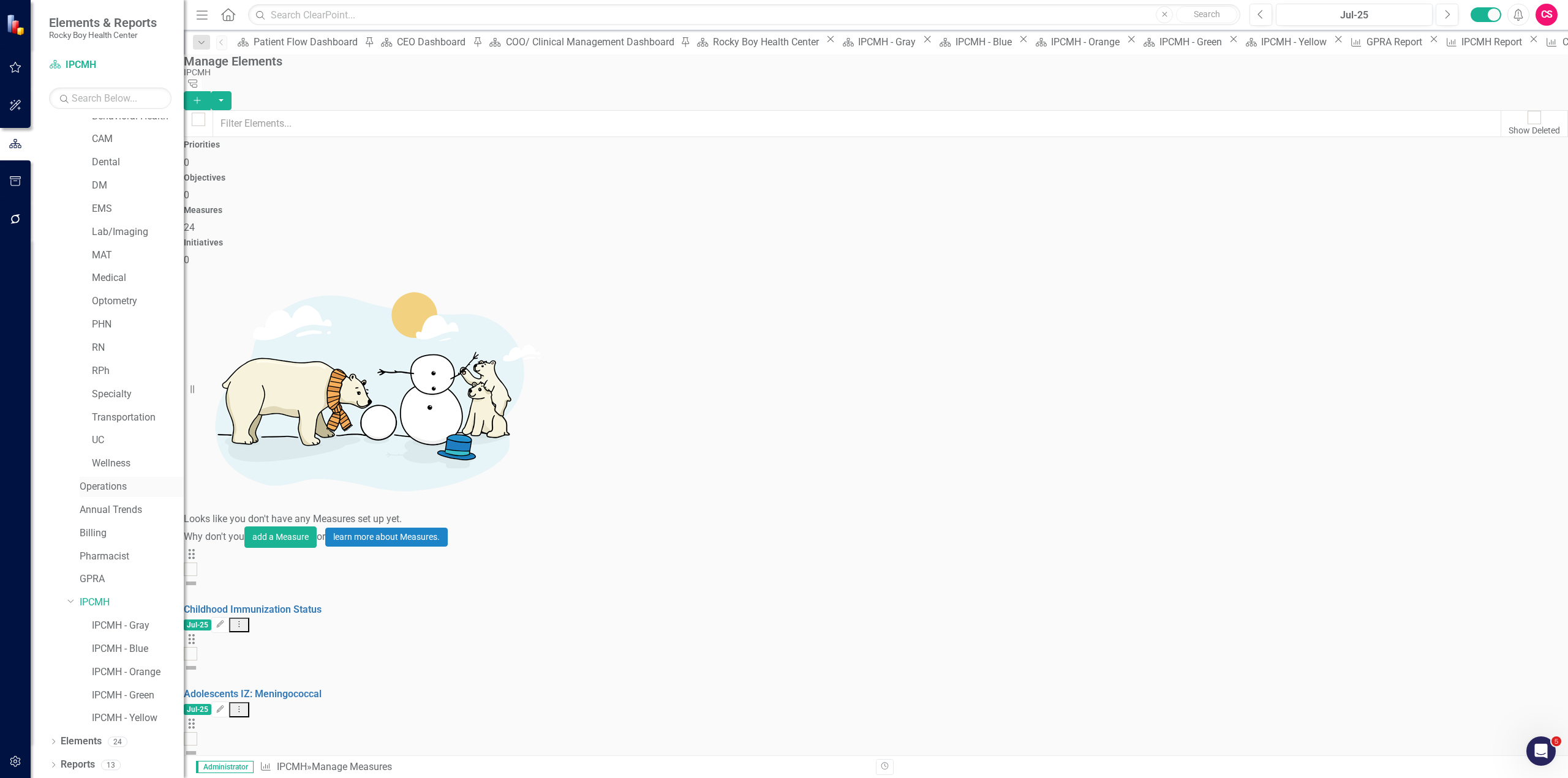 click on "Operations" at bounding box center [132, 487] 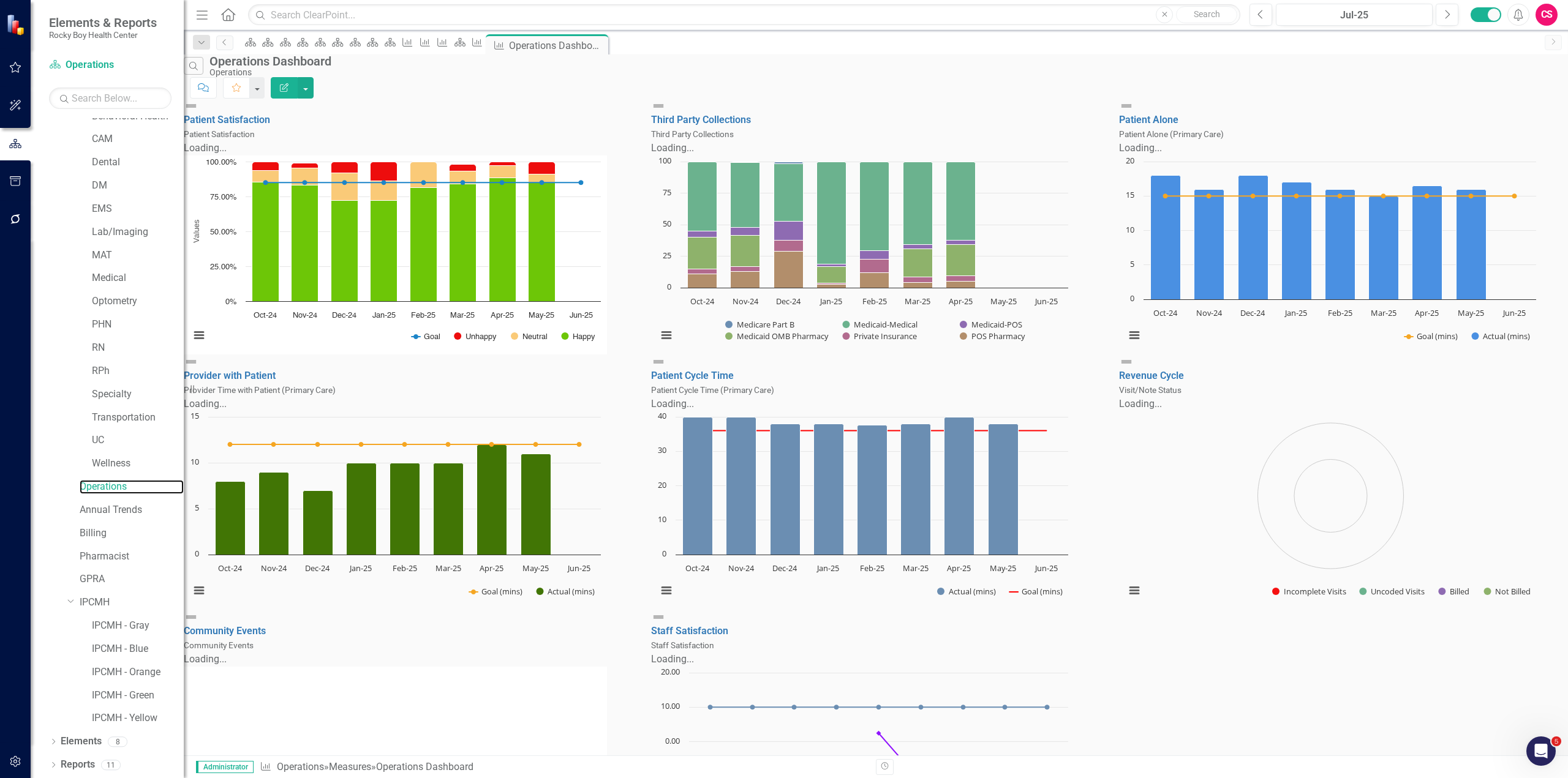 scroll, scrollTop: 0, scrollLeft: 0, axis: both 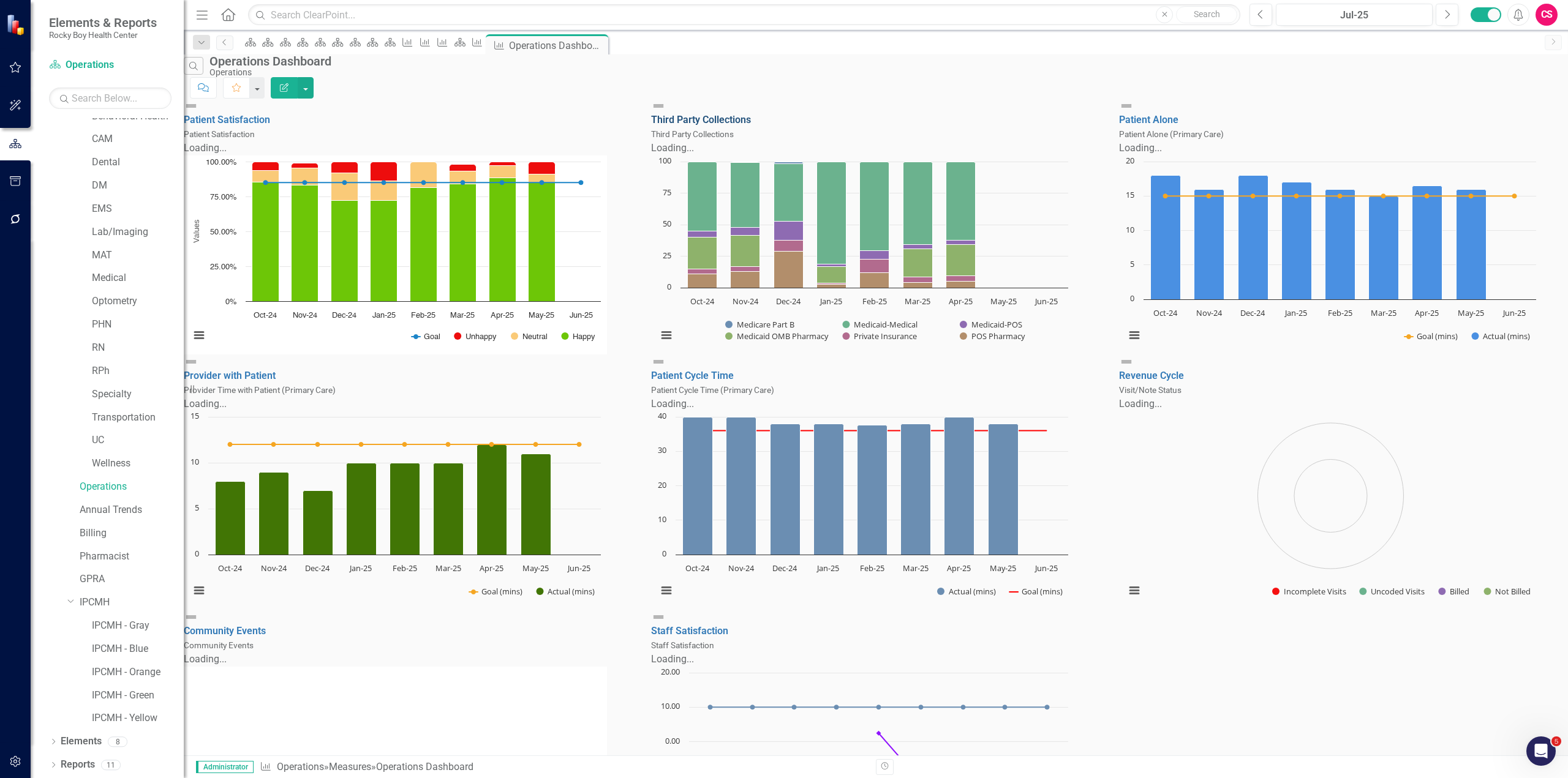 click on "Third Party Collections" at bounding box center [701, 119] 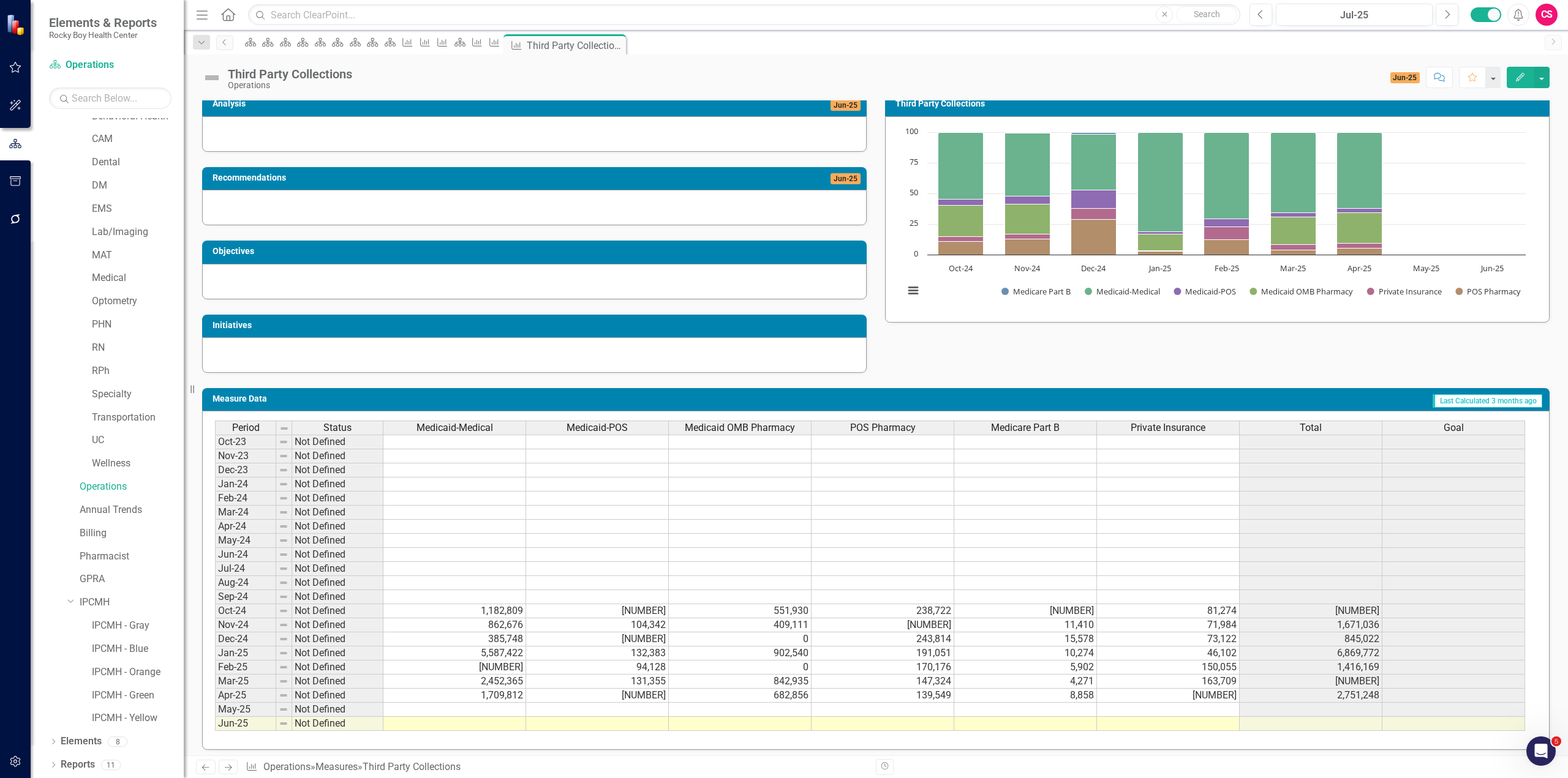 scroll, scrollTop: 89, scrollLeft: 0, axis: vertical 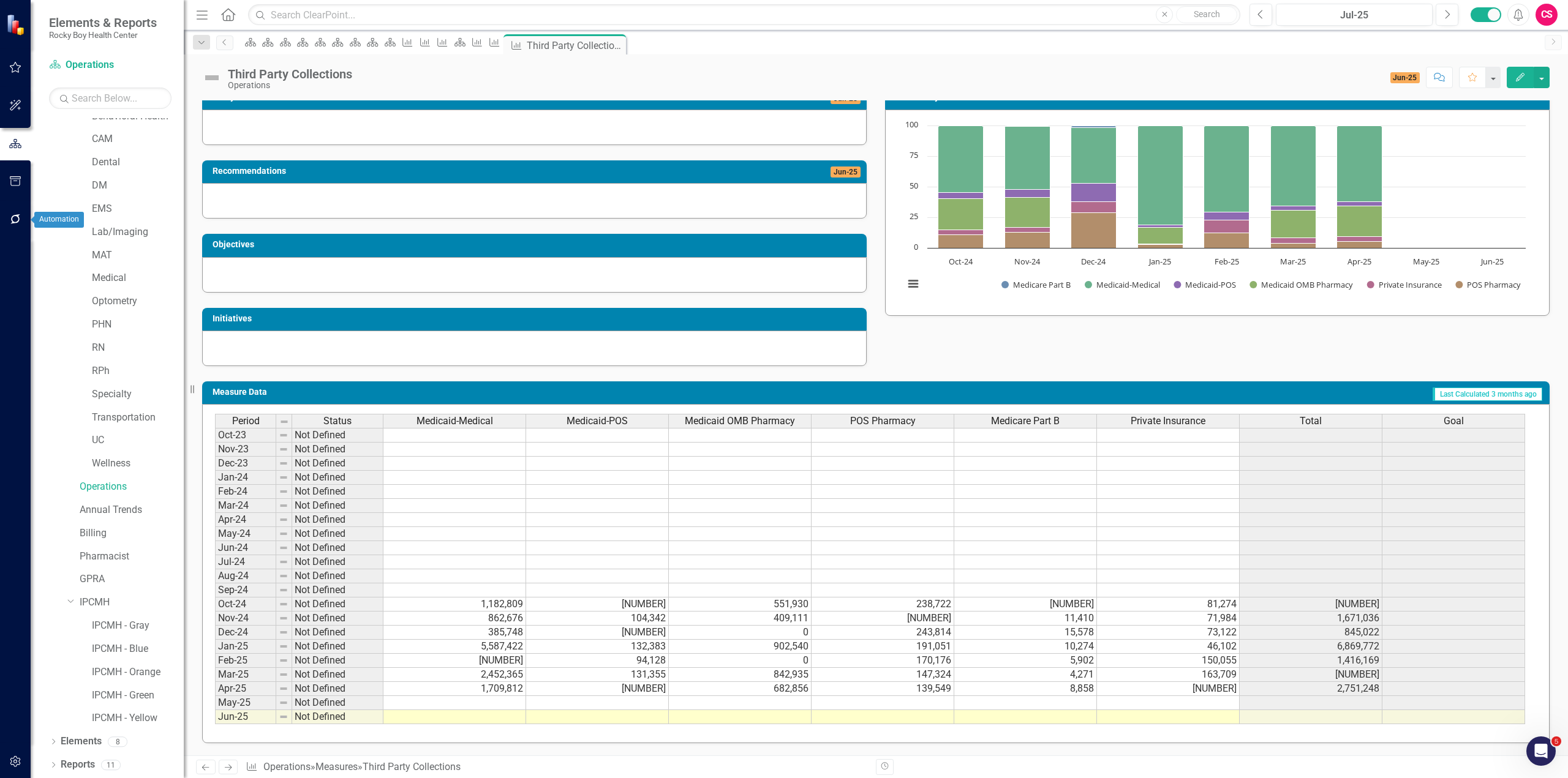 click 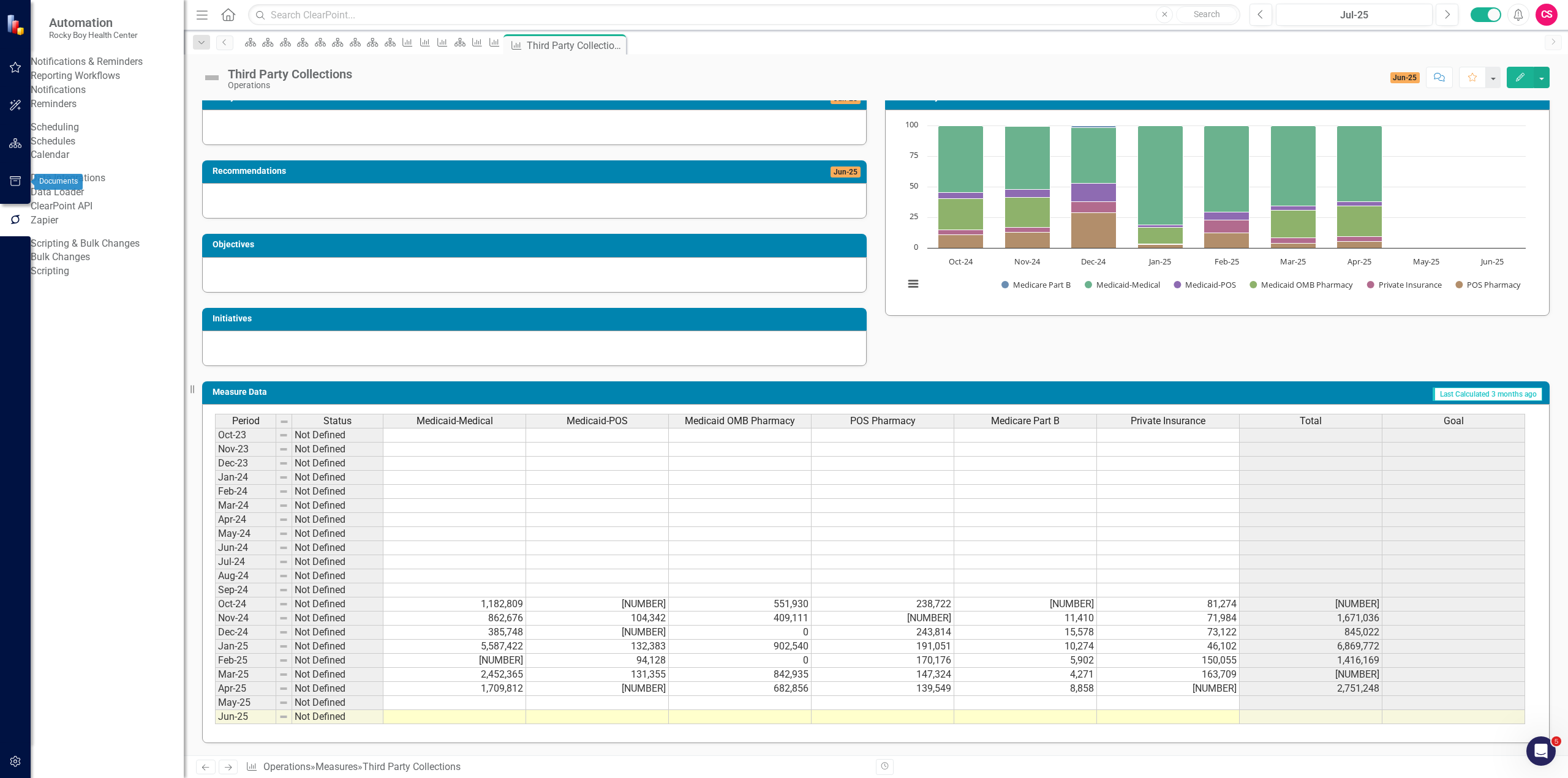 click 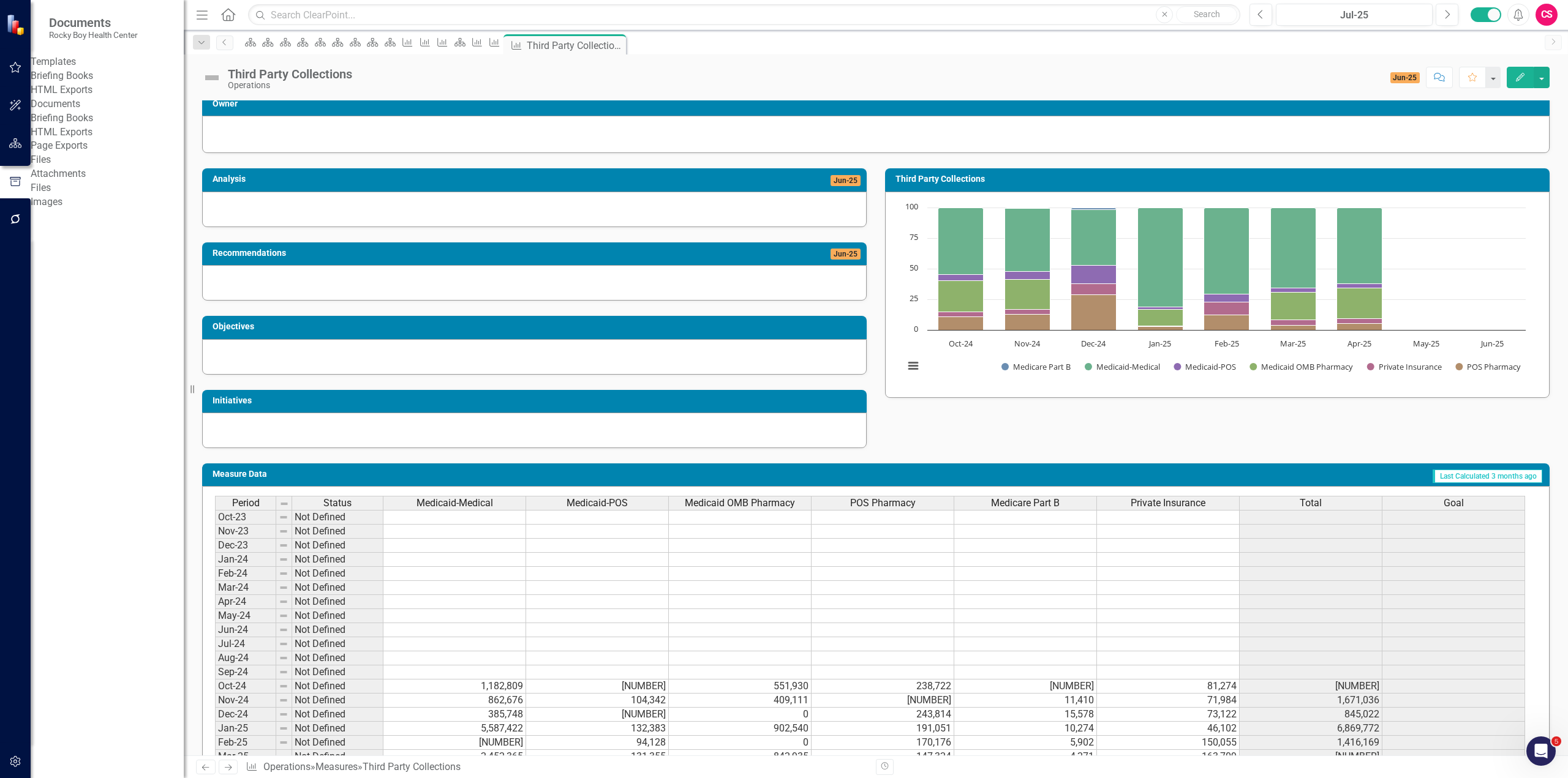 scroll, scrollTop: 0, scrollLeft: 0, axis: both 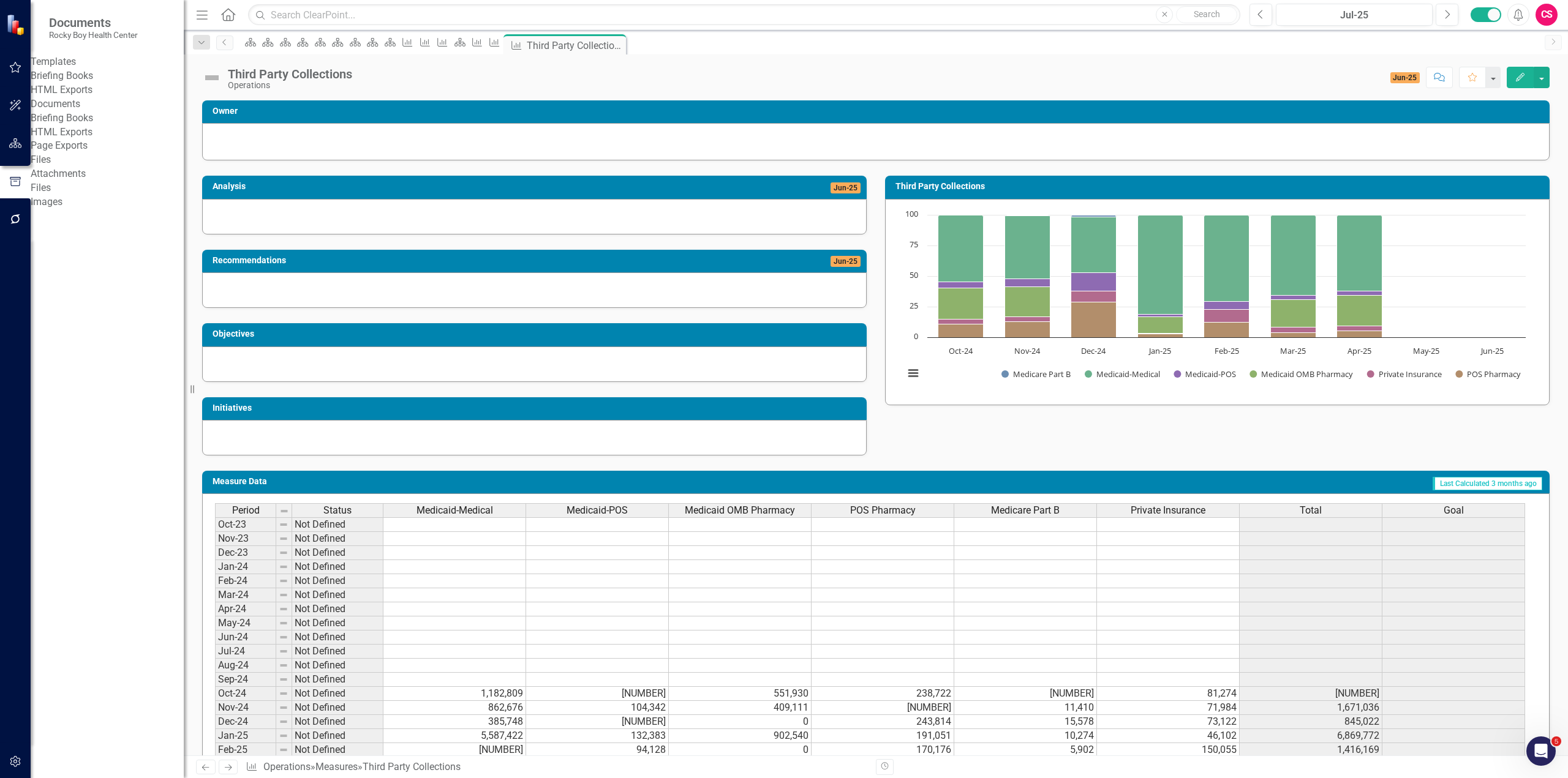 click on "Briefing Books" at bounding box center (107, 76) 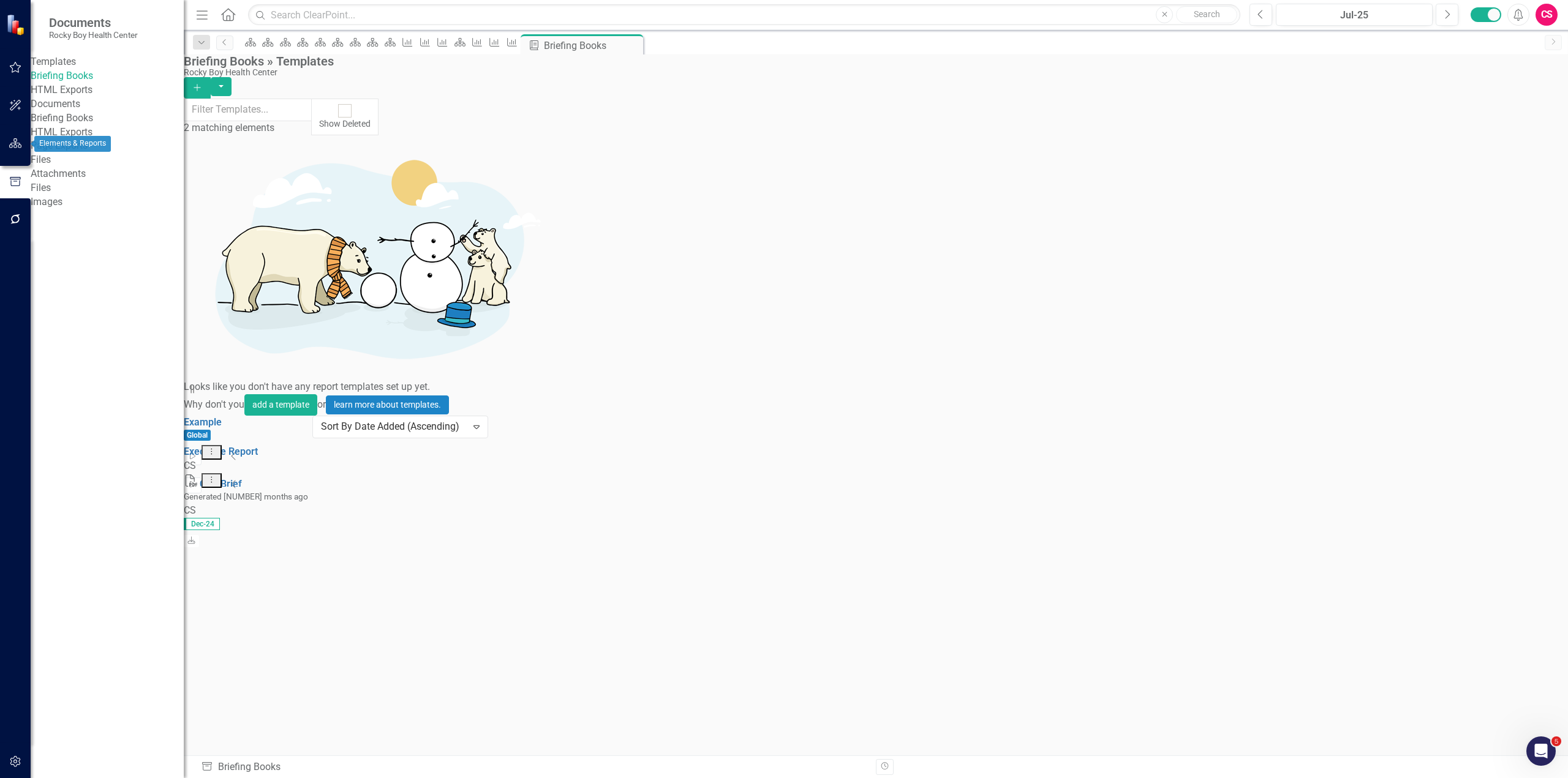 click 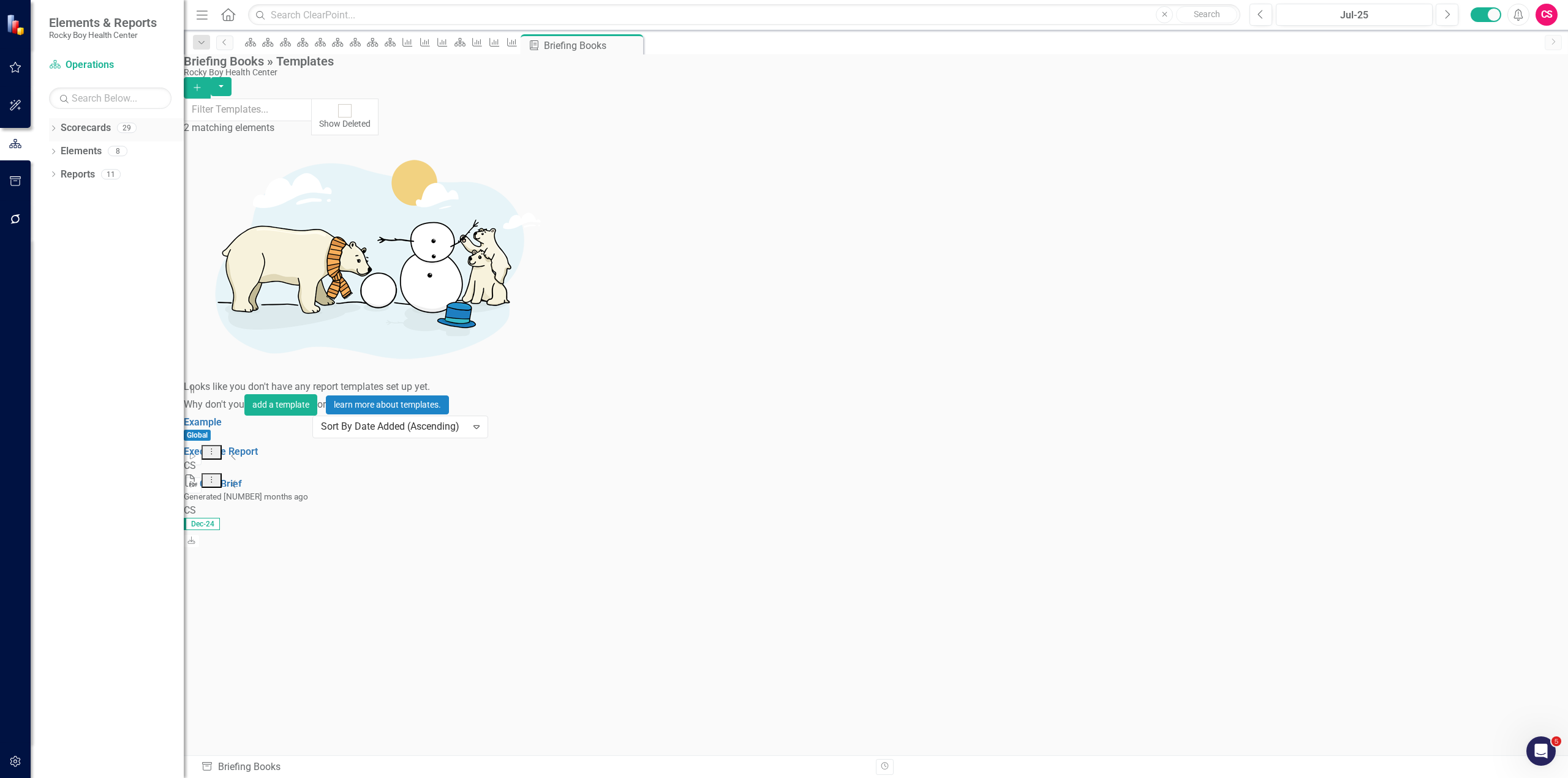 click on "Dropdown" 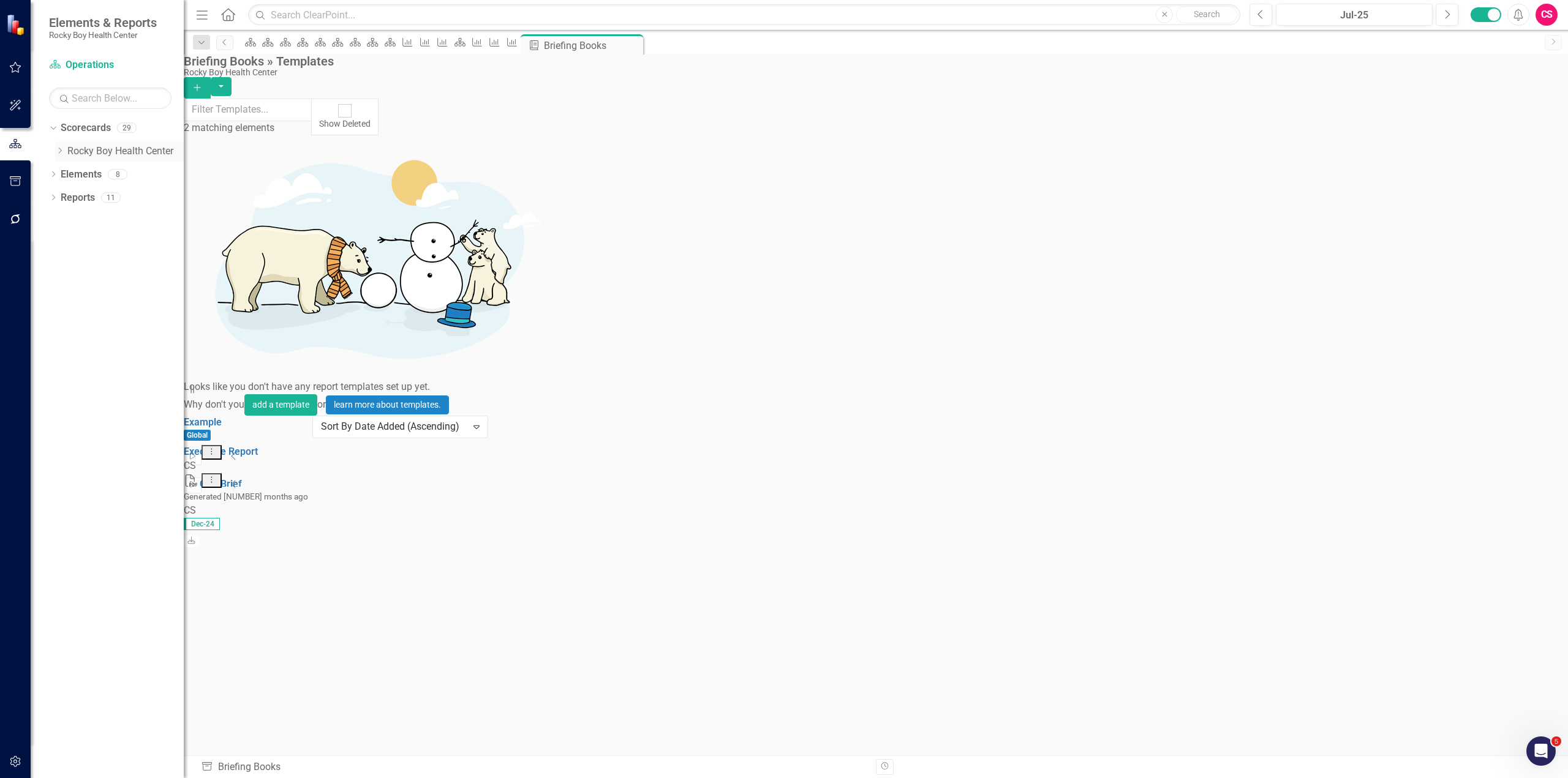 click on "Dropdown" 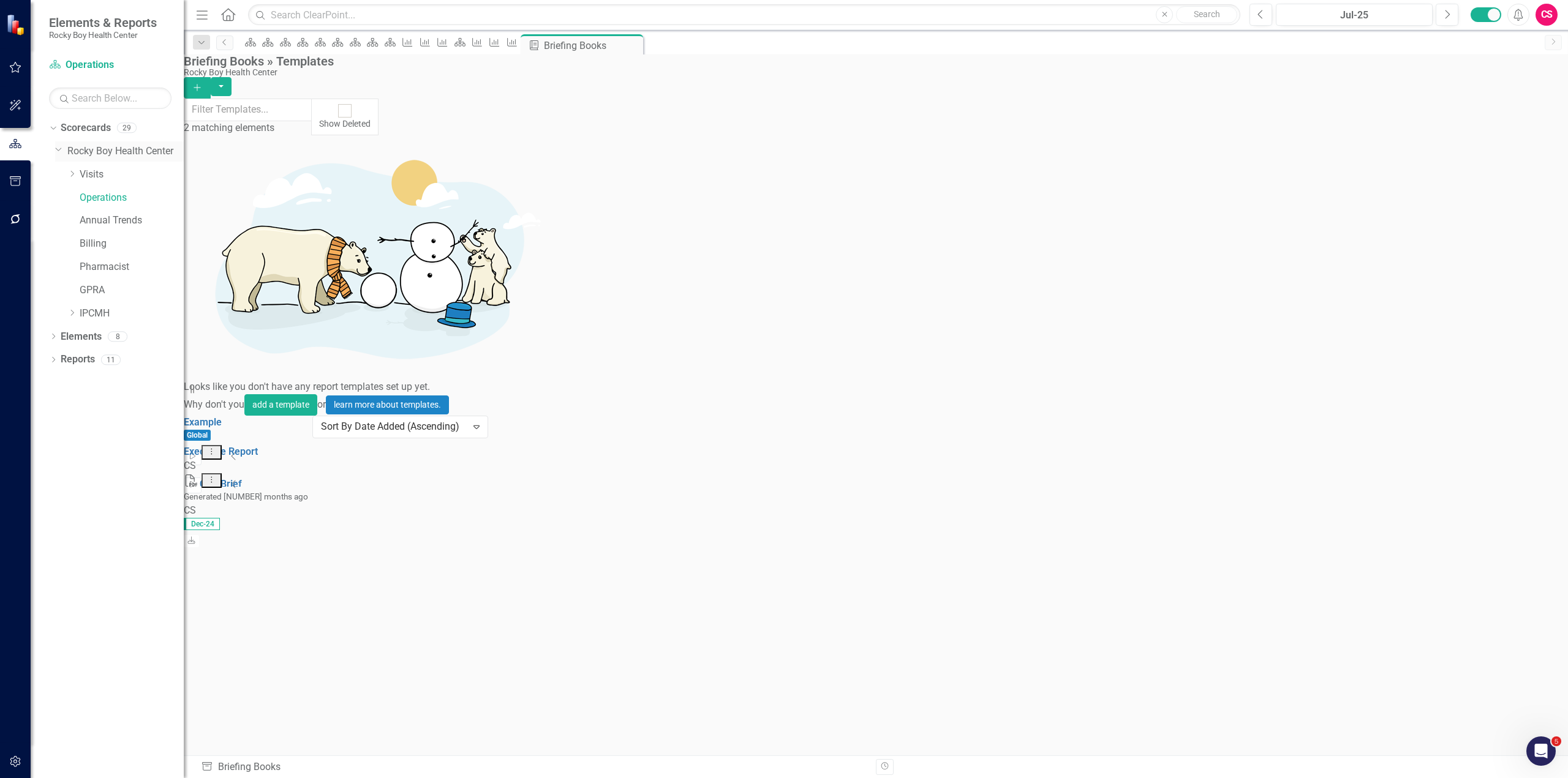 click on "Rocky Boy Health Center" at bounding box center [126, 151] 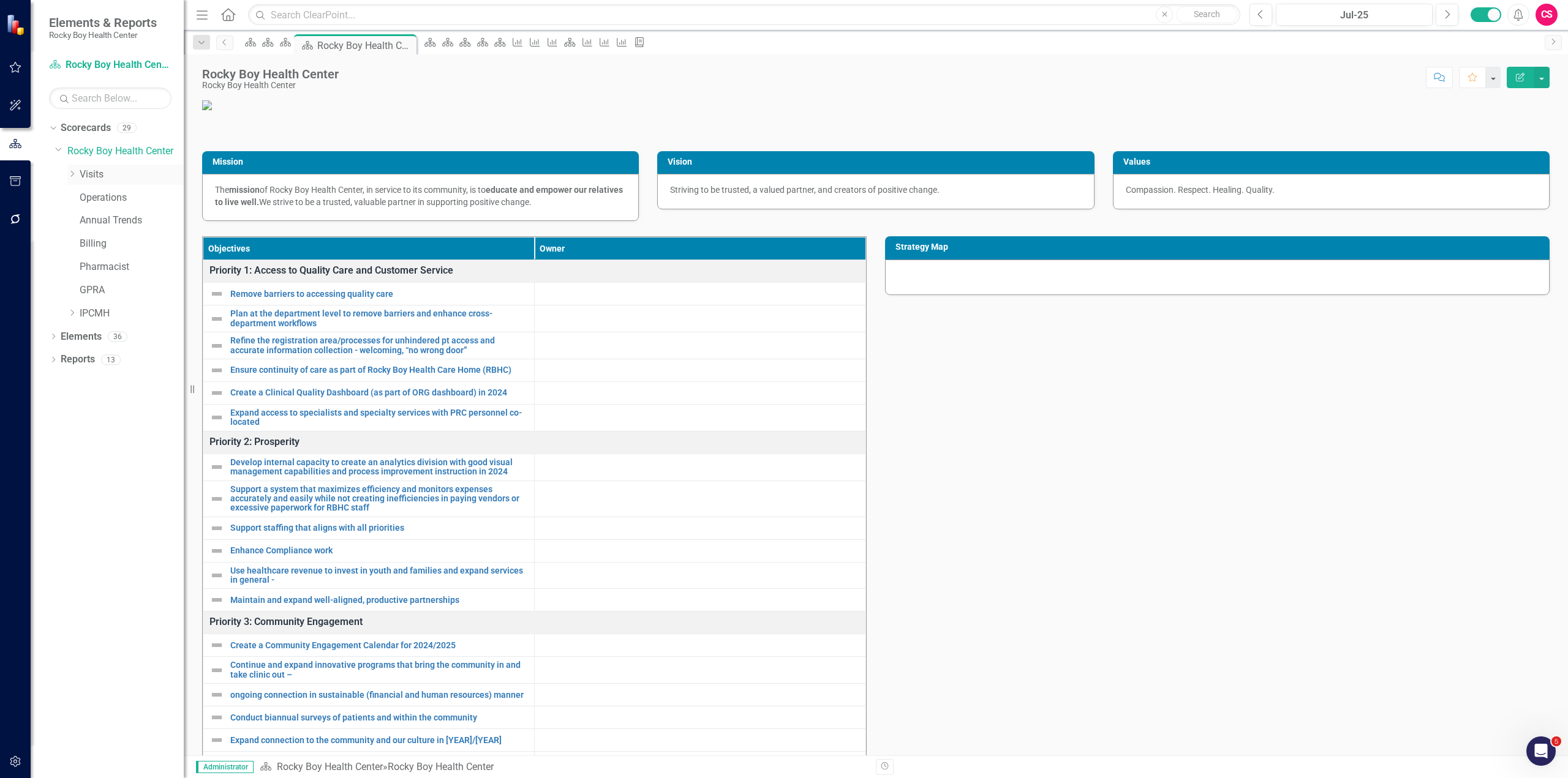 click on "Dropdown" 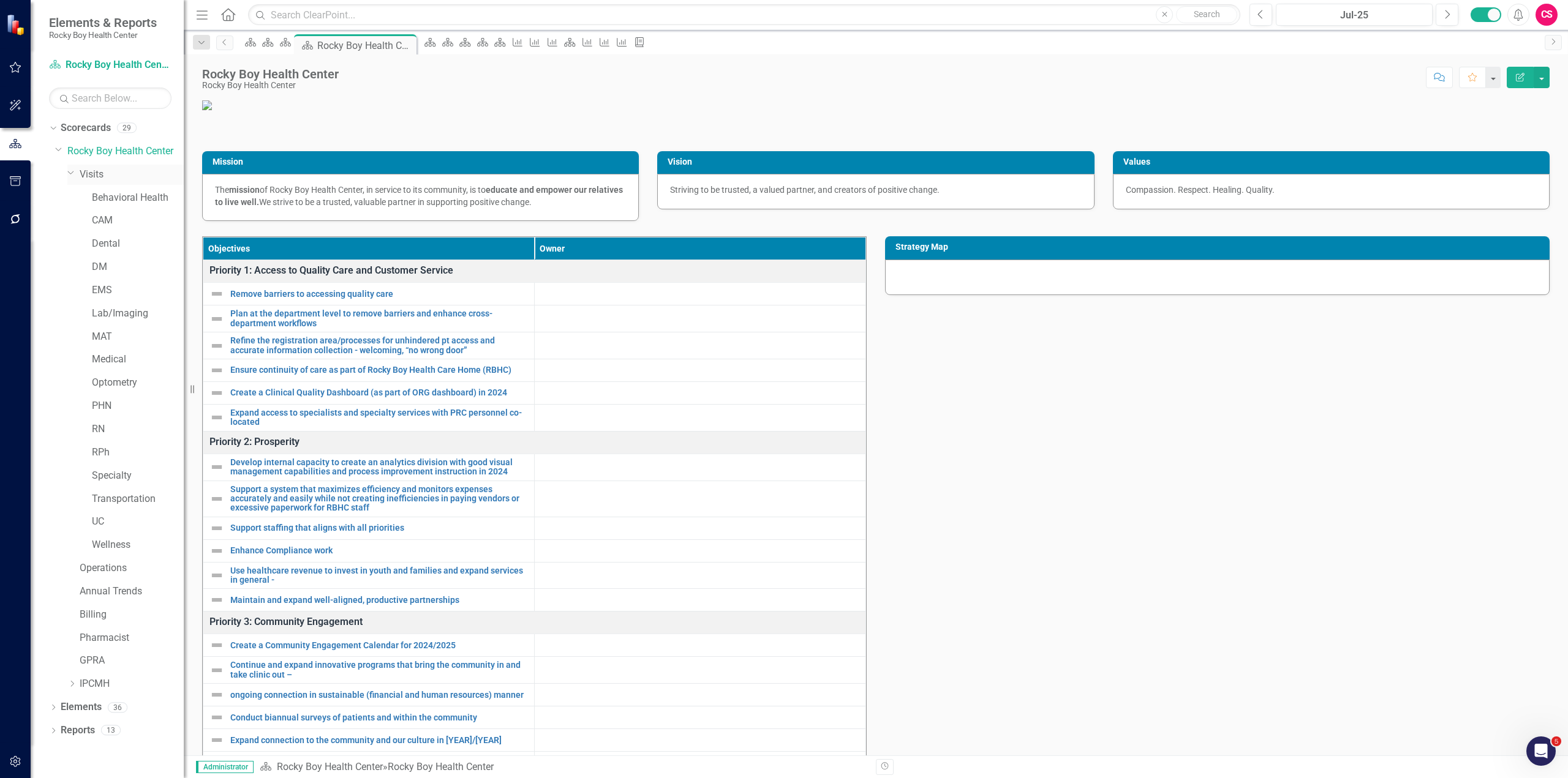 click on "Visits" at bounding box center (132, 174) 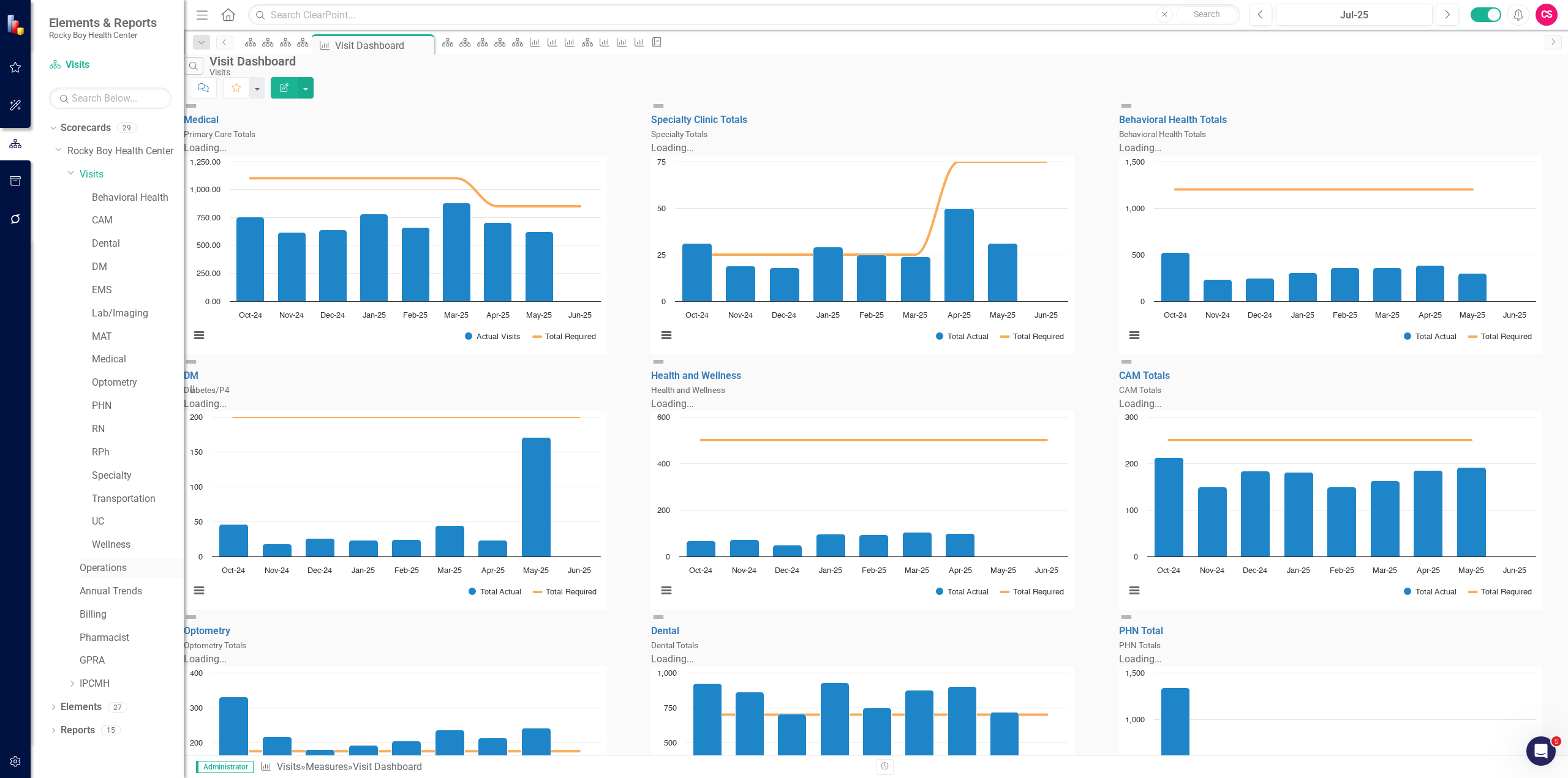 click on "Operations" at bounding box center (132, 568) 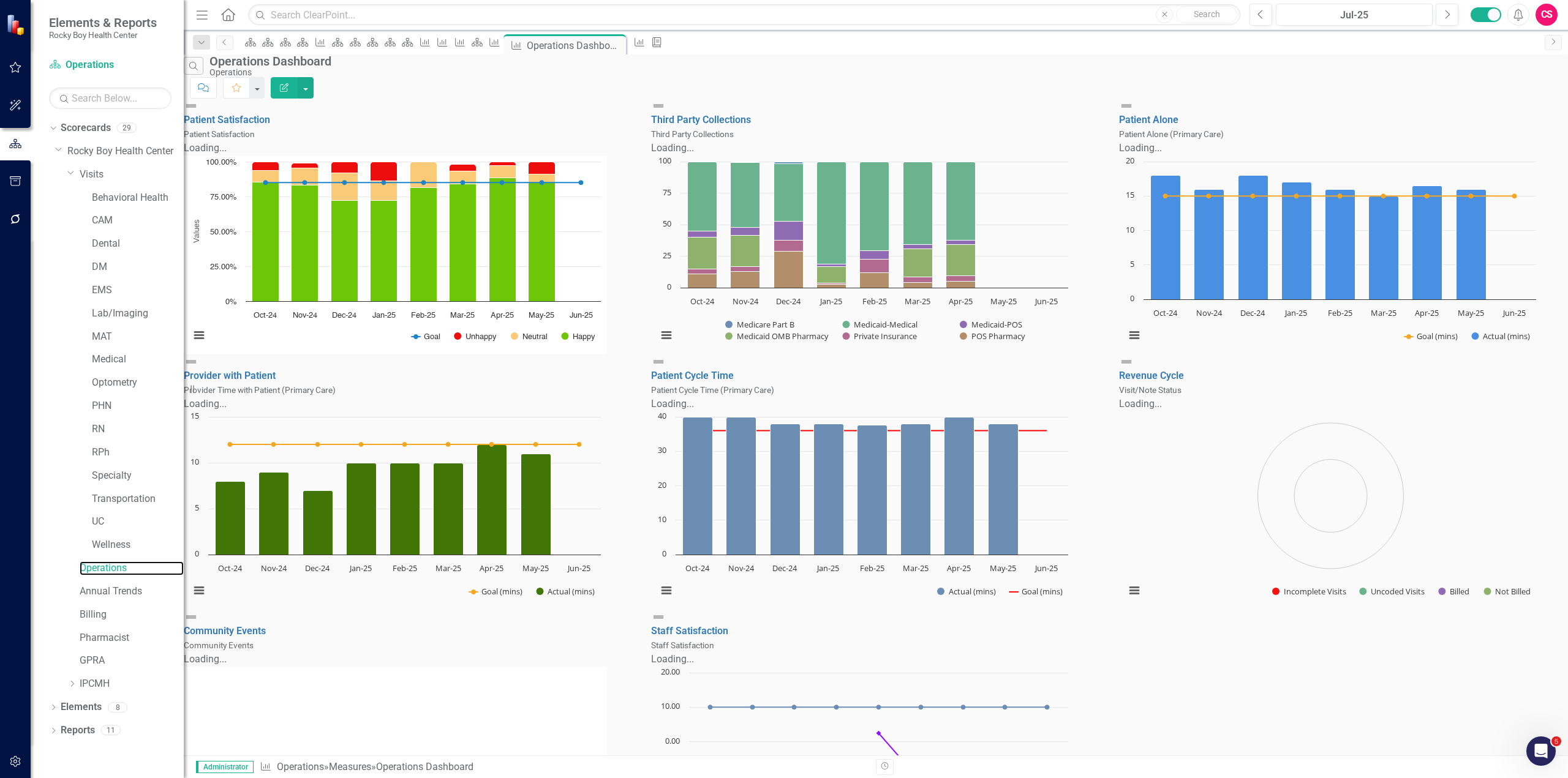 scroll, scrollTop: 0, scrollLeft: 0, axis: both 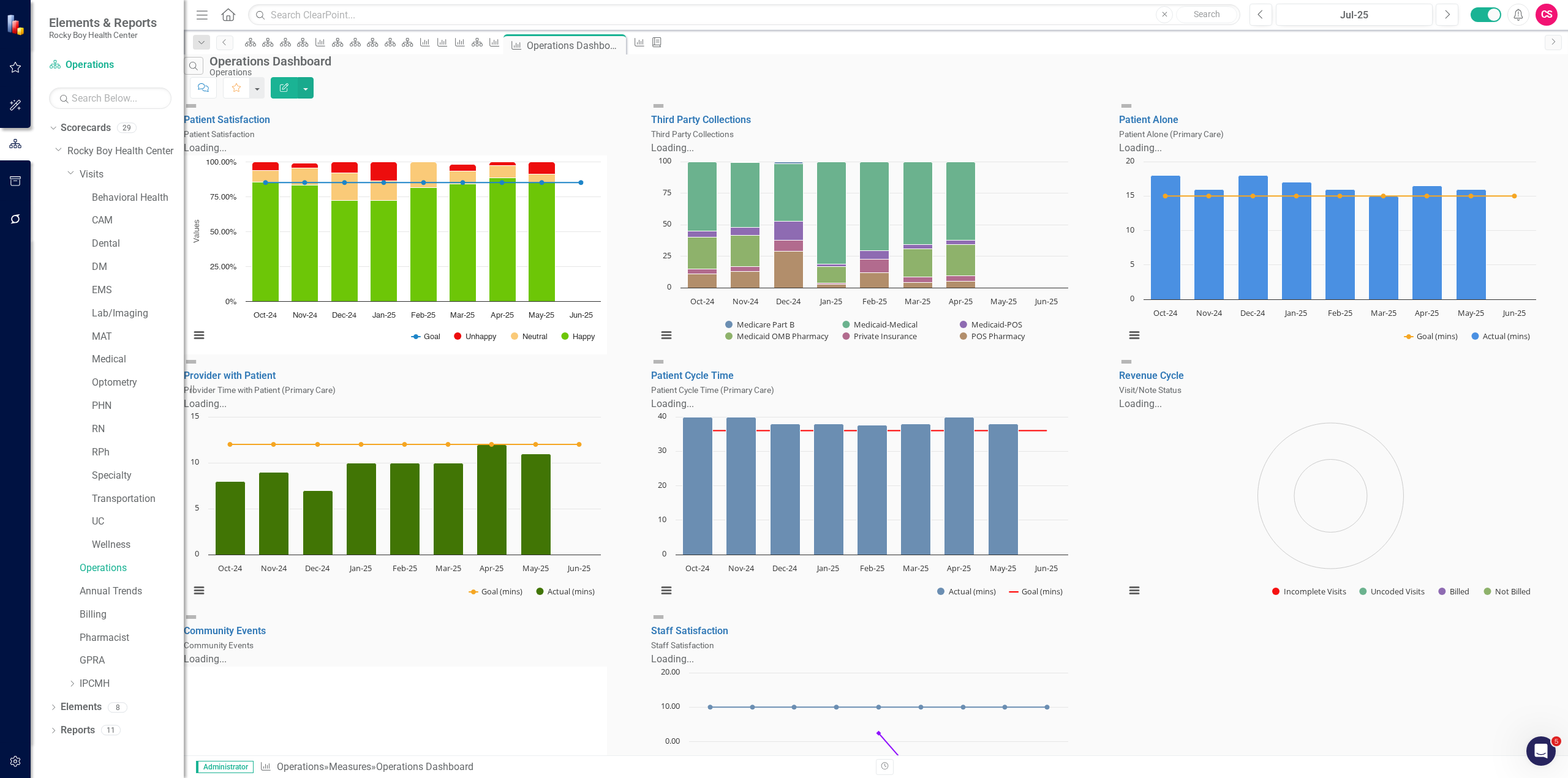 click on "CS" at bounding box center (1547, 15) 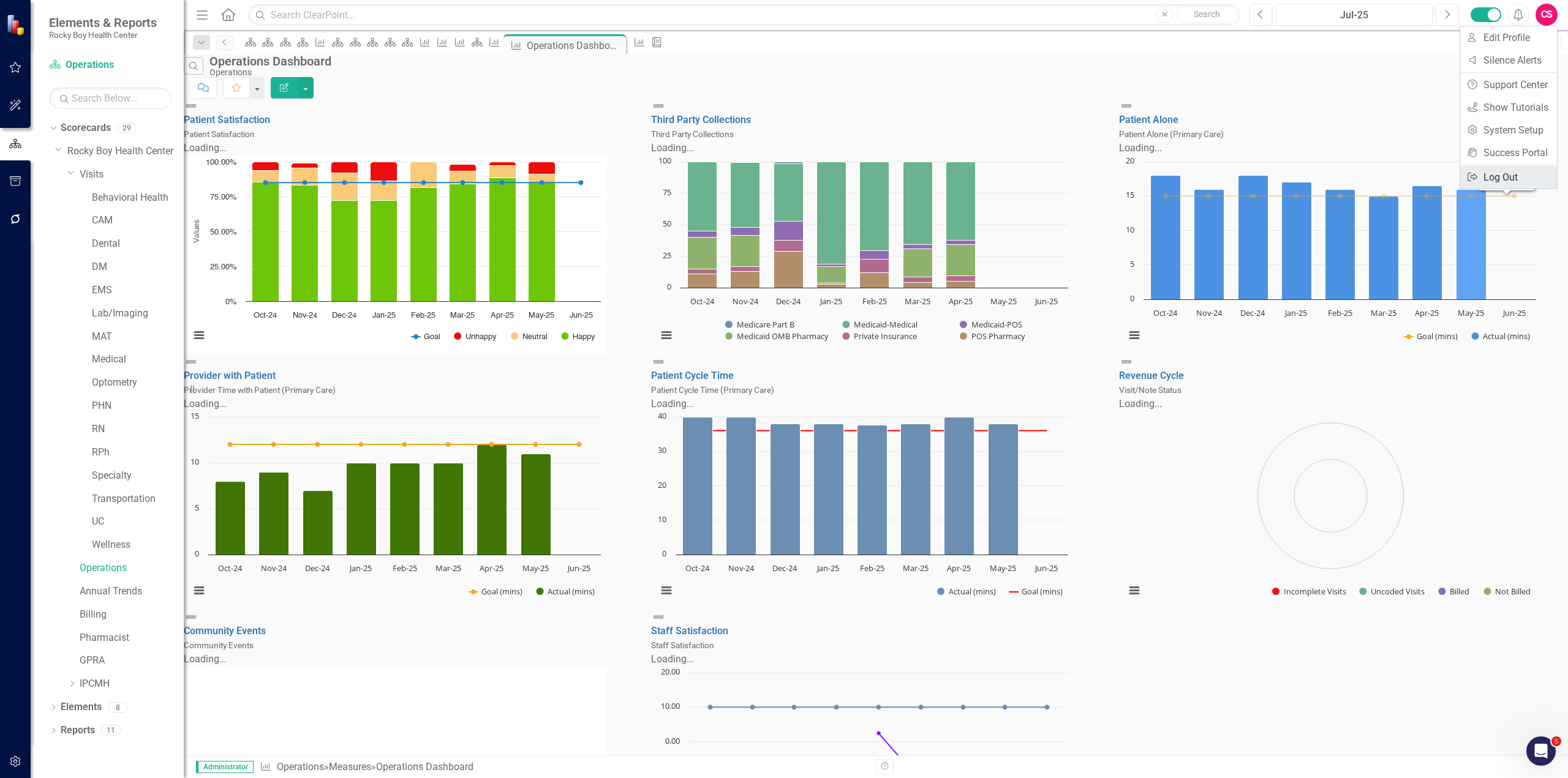 click on "Logout Log Out" at bounding box center [1509, 177] 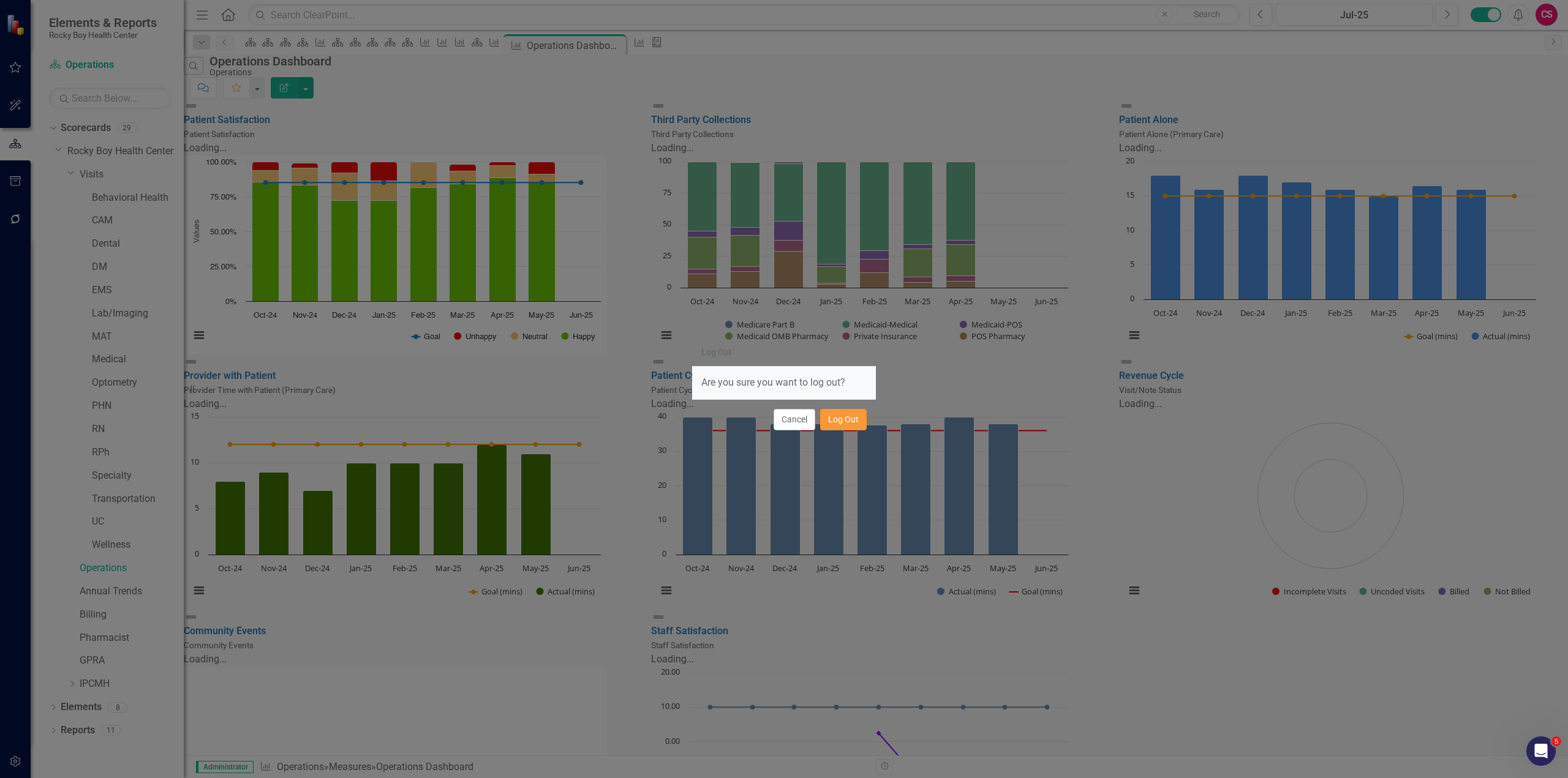 click on "Log Out" at bounding box center [843, 419] 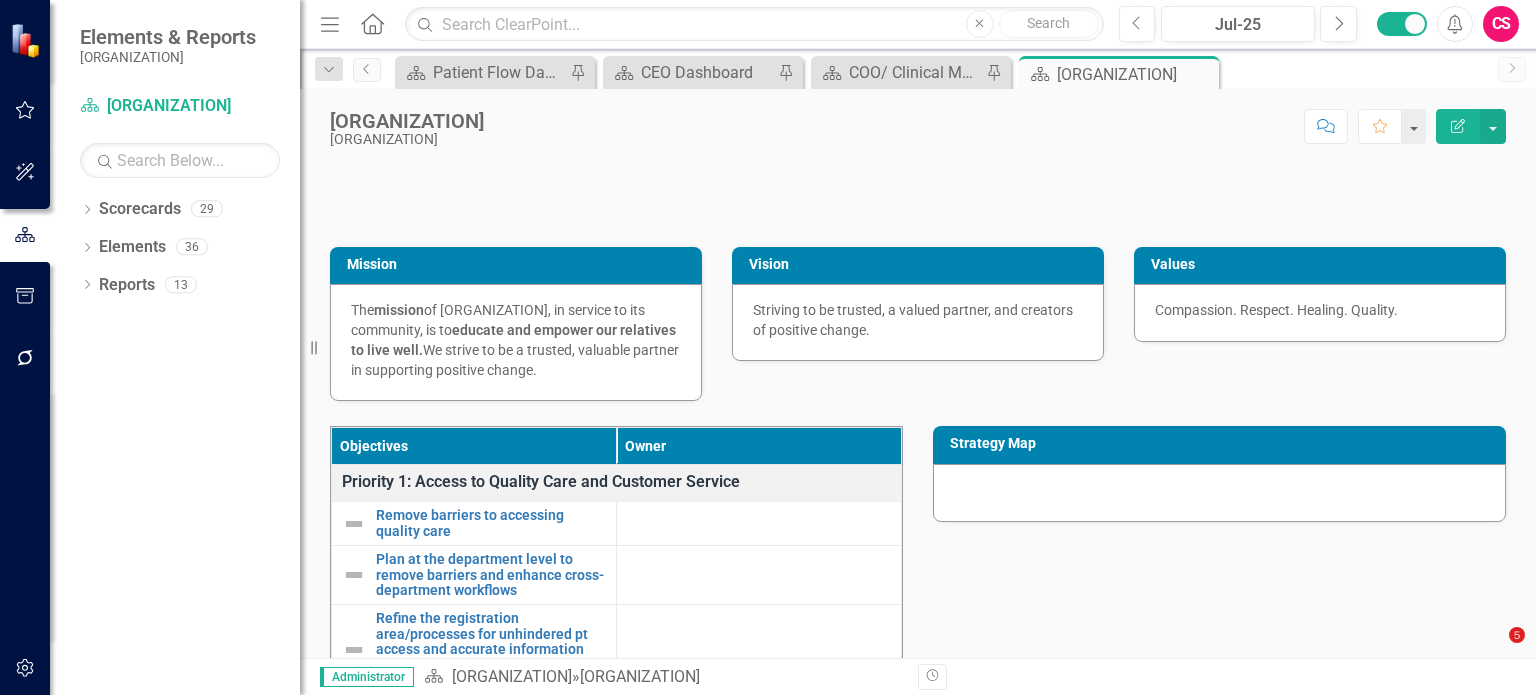 scroll, scrollTop: 0, scrollLeft: 0, axis: both 